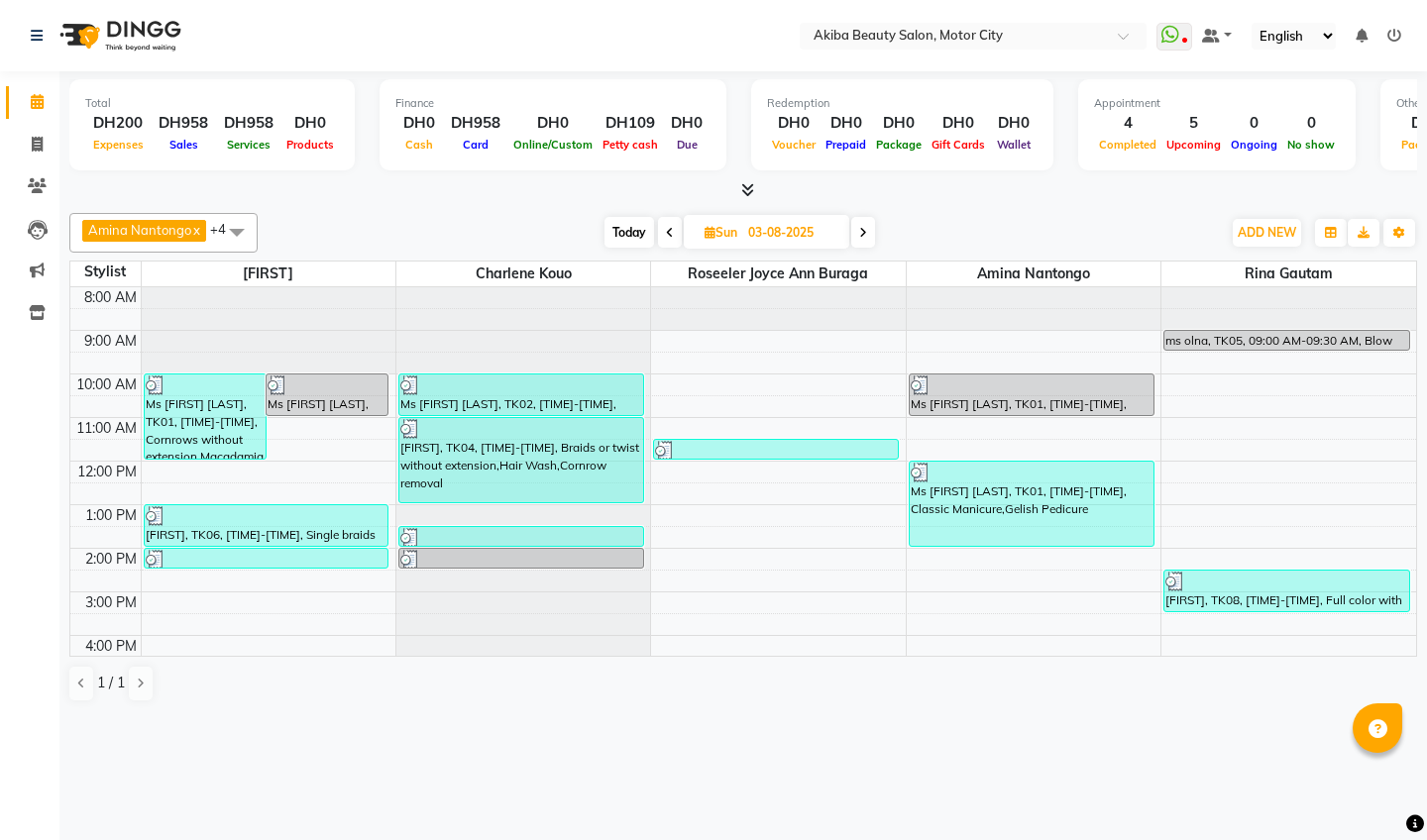 scroll, scrollTop: 0, scrollLeft: 0, axis: both 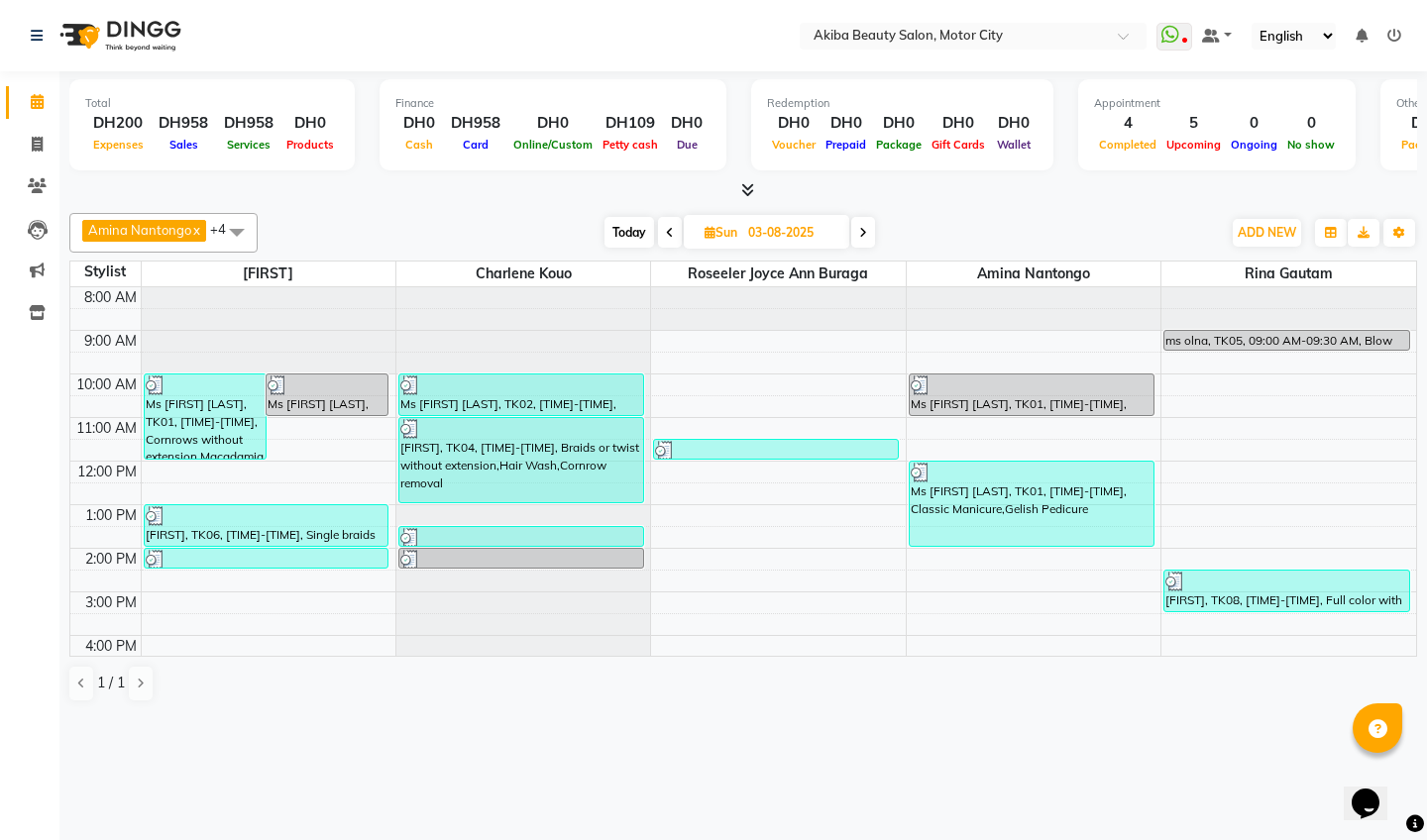 click on "Today" at bounding box center (629, 232) 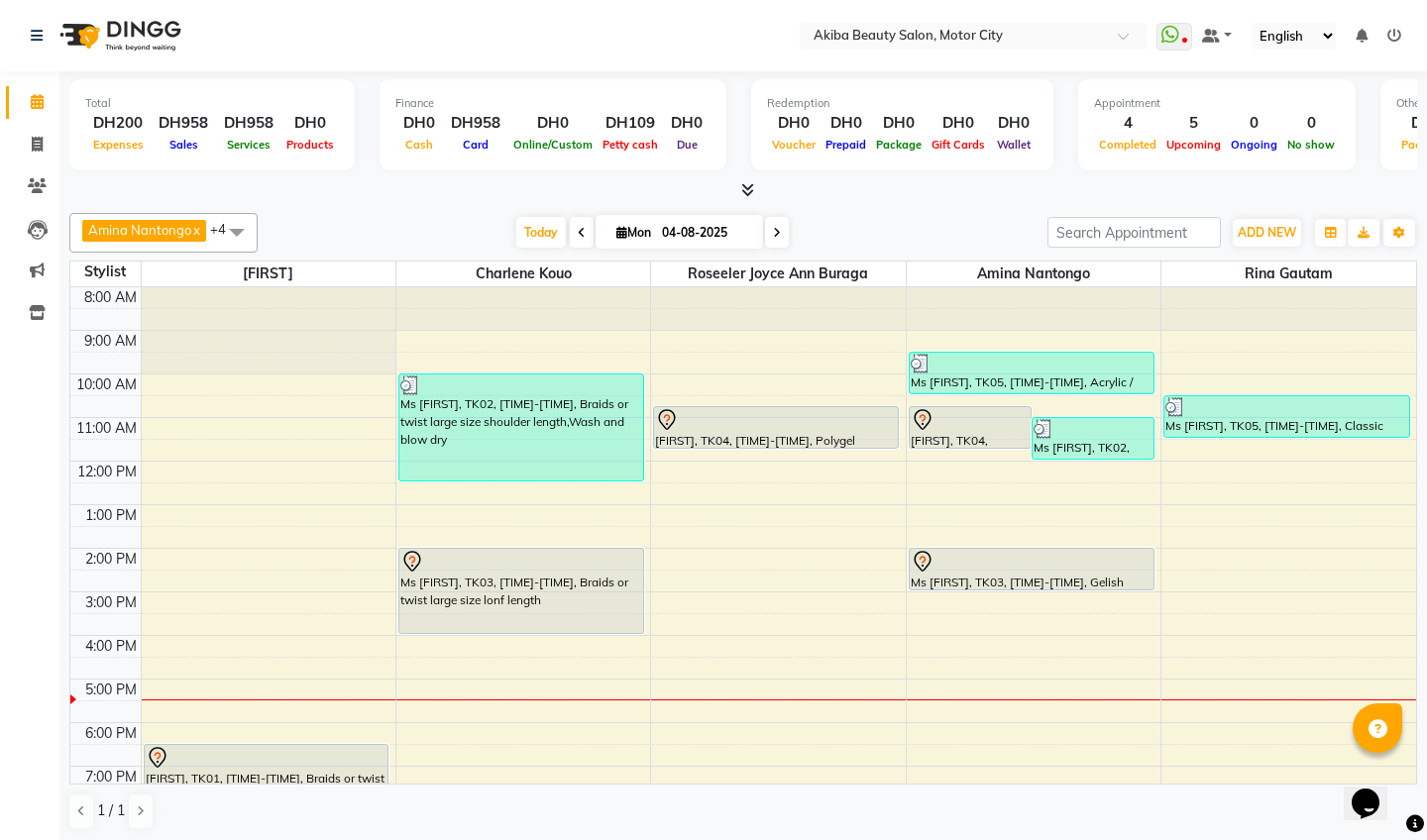 scroll, scrollTop: 0, scrollLeft: 0, axis: both 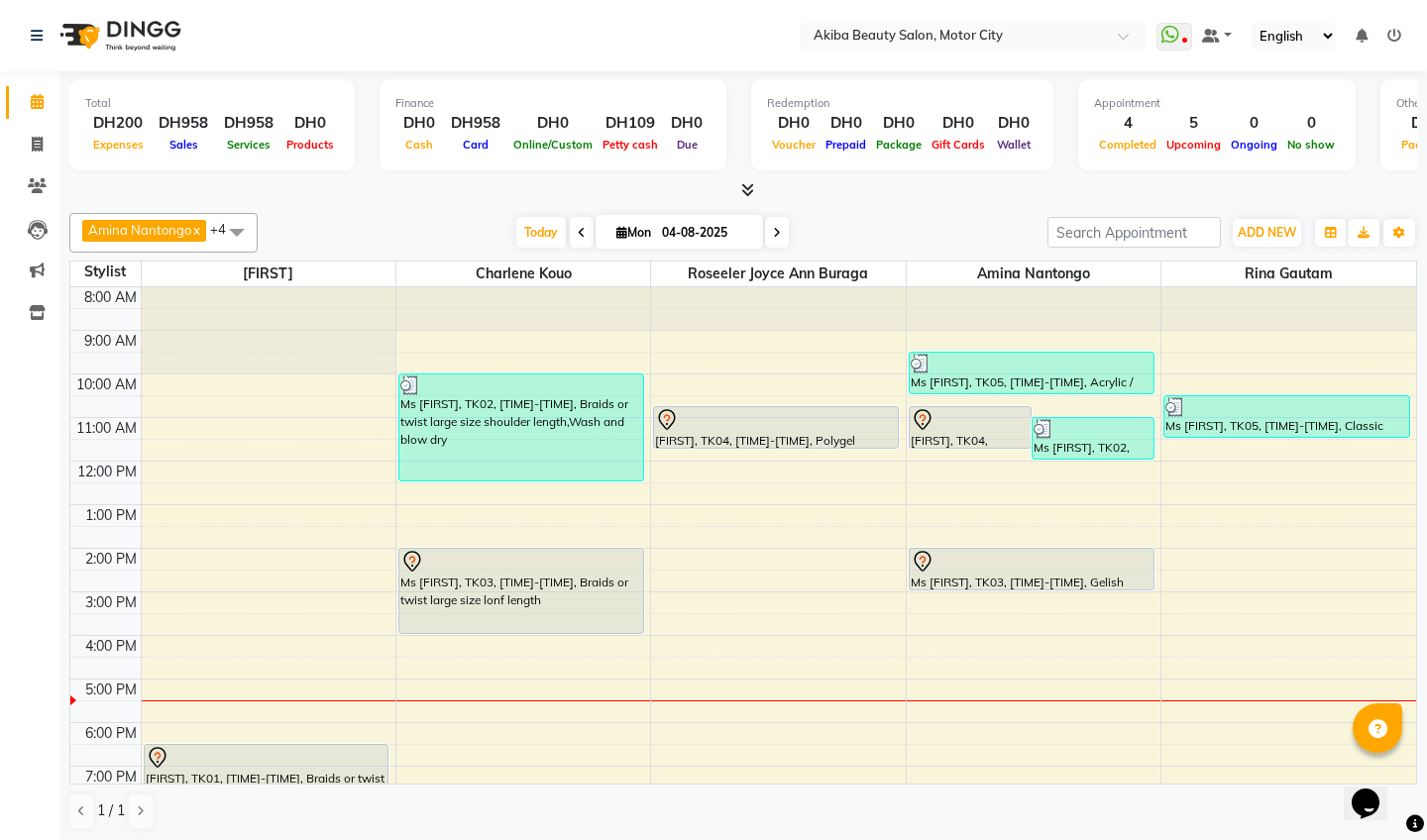 click at bounding box center (747, 189) 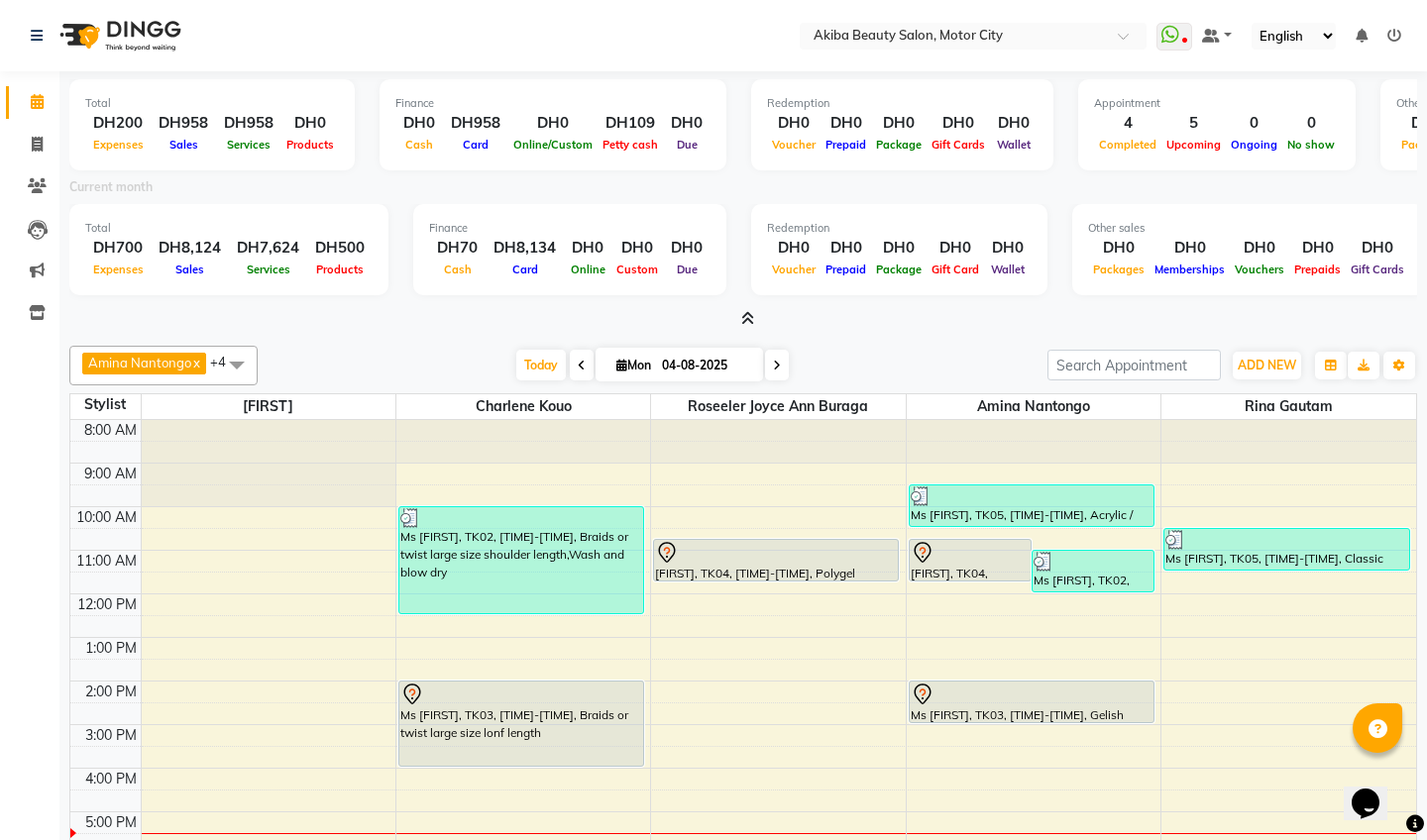 click at bounding box center (747, 318) 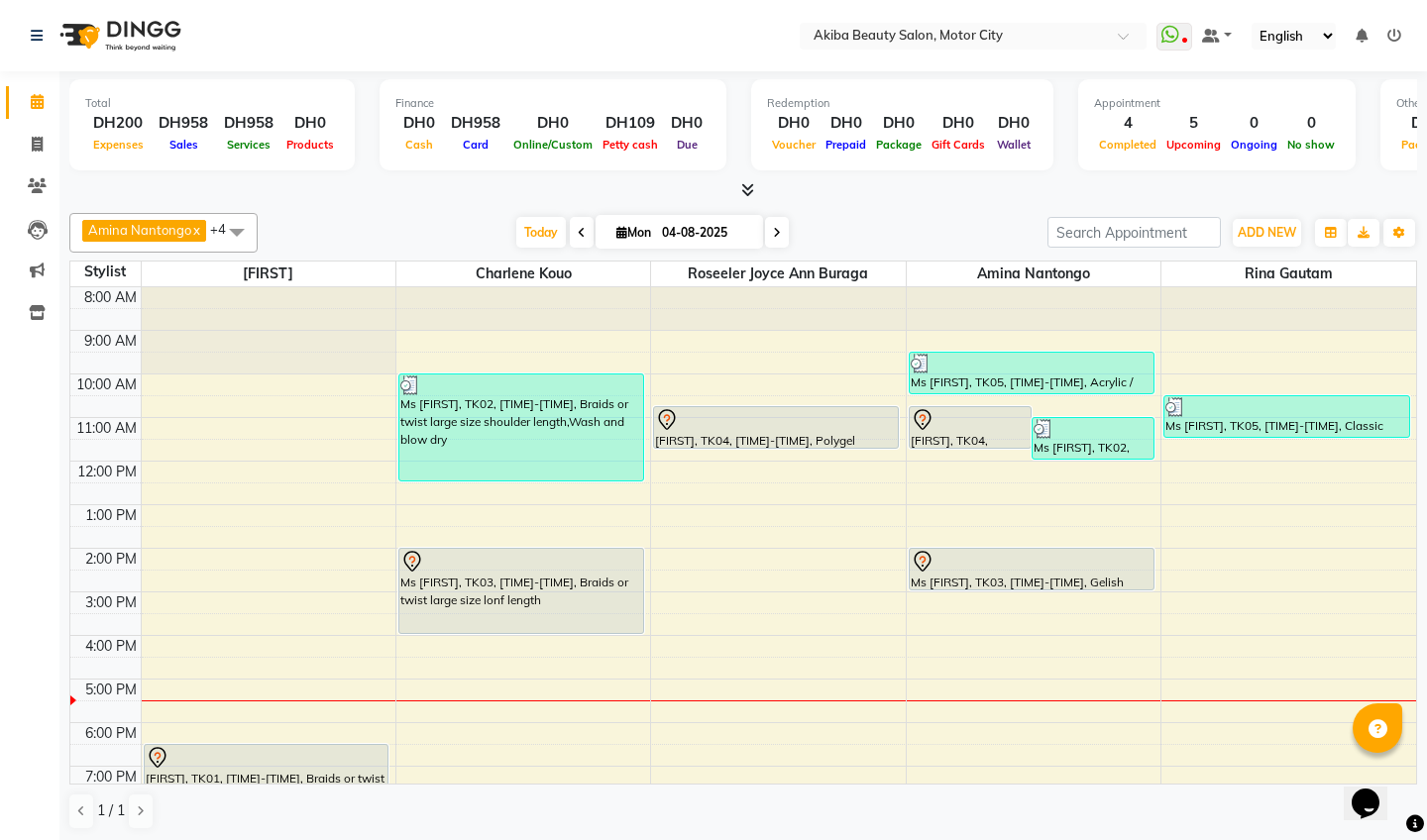 scroll, scrollTop: 0, scrollLeft: 0, axis: both 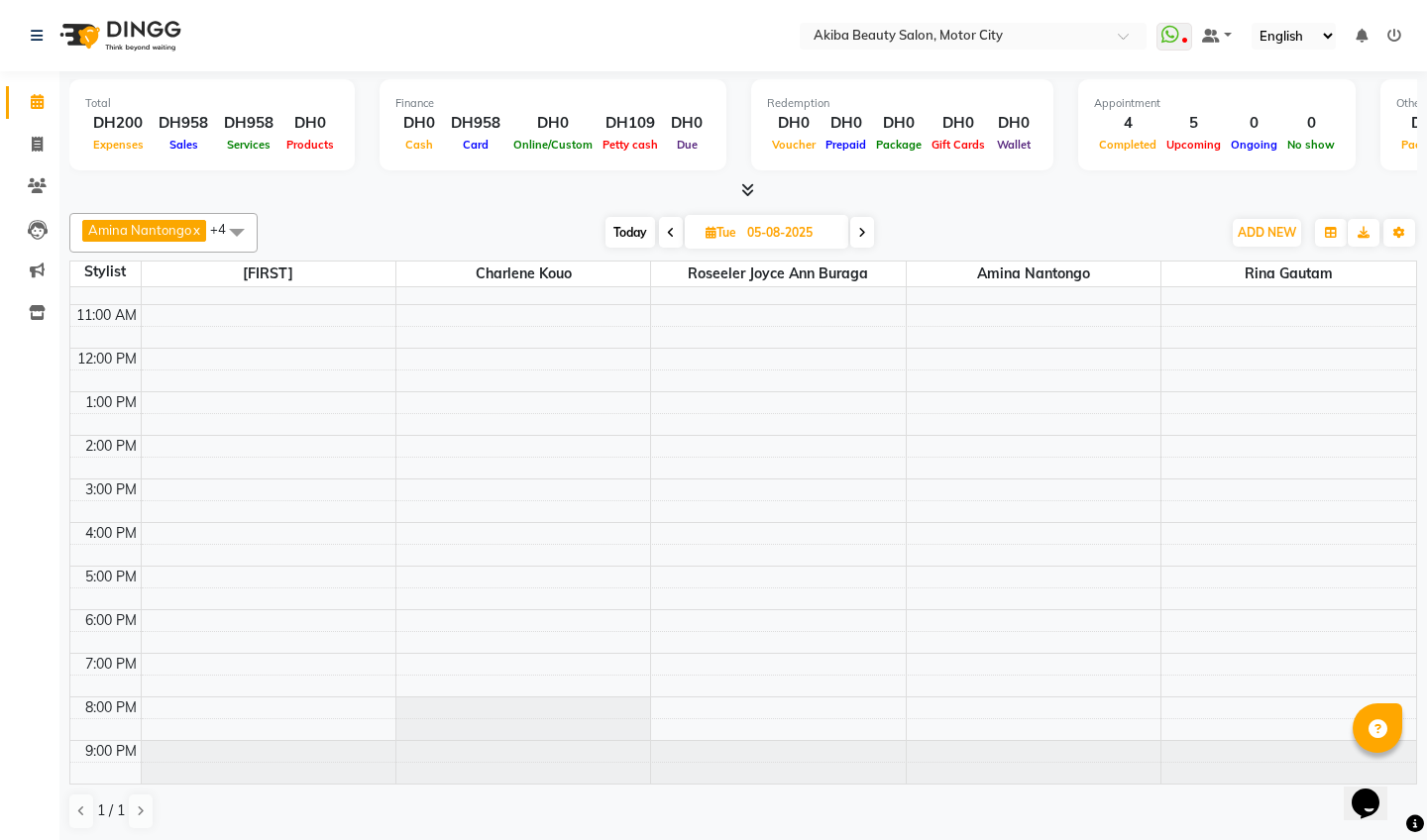 click at bounding box center (862, 233) 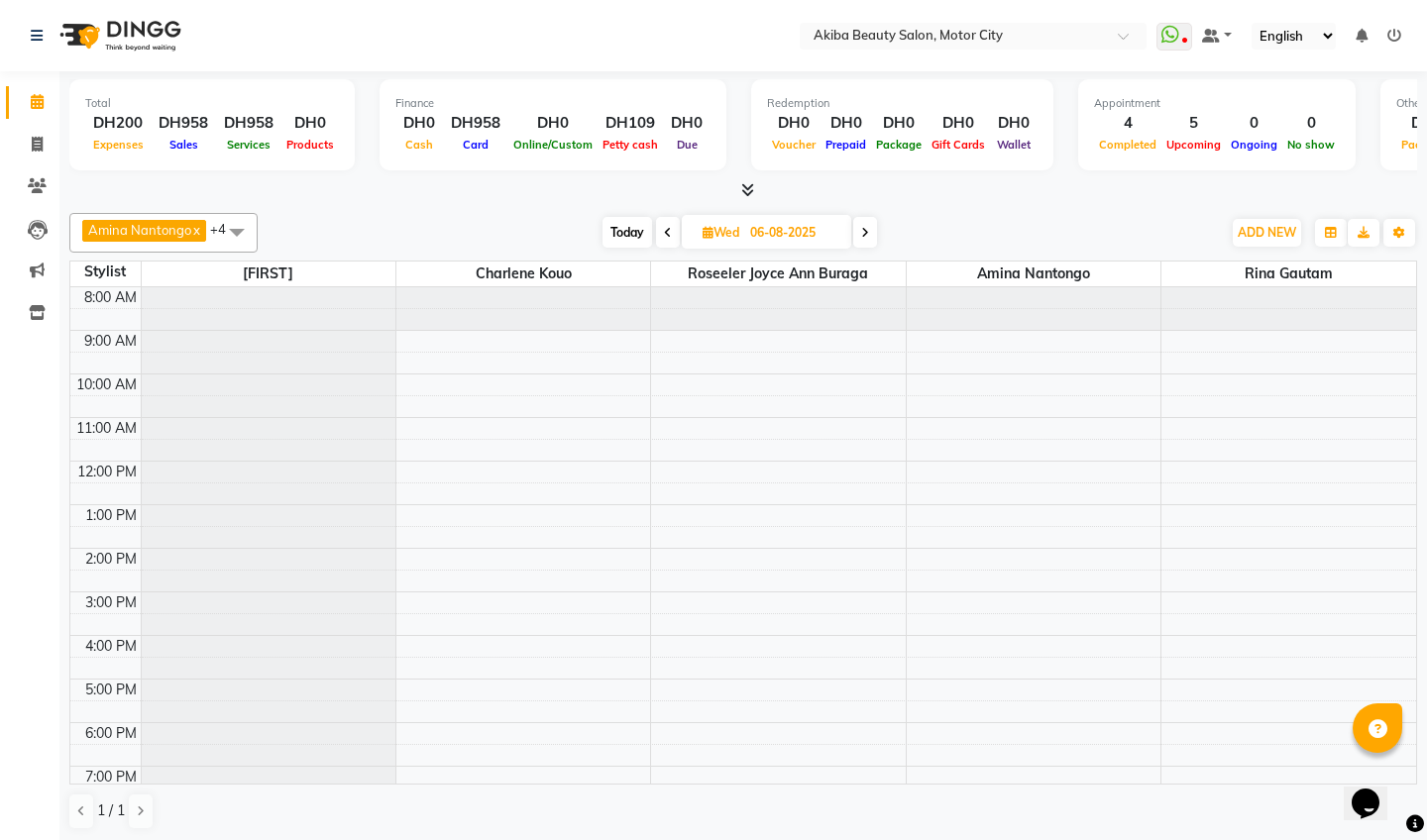scroll, scrollTop: 0, scrollLeft: 0, axis: both 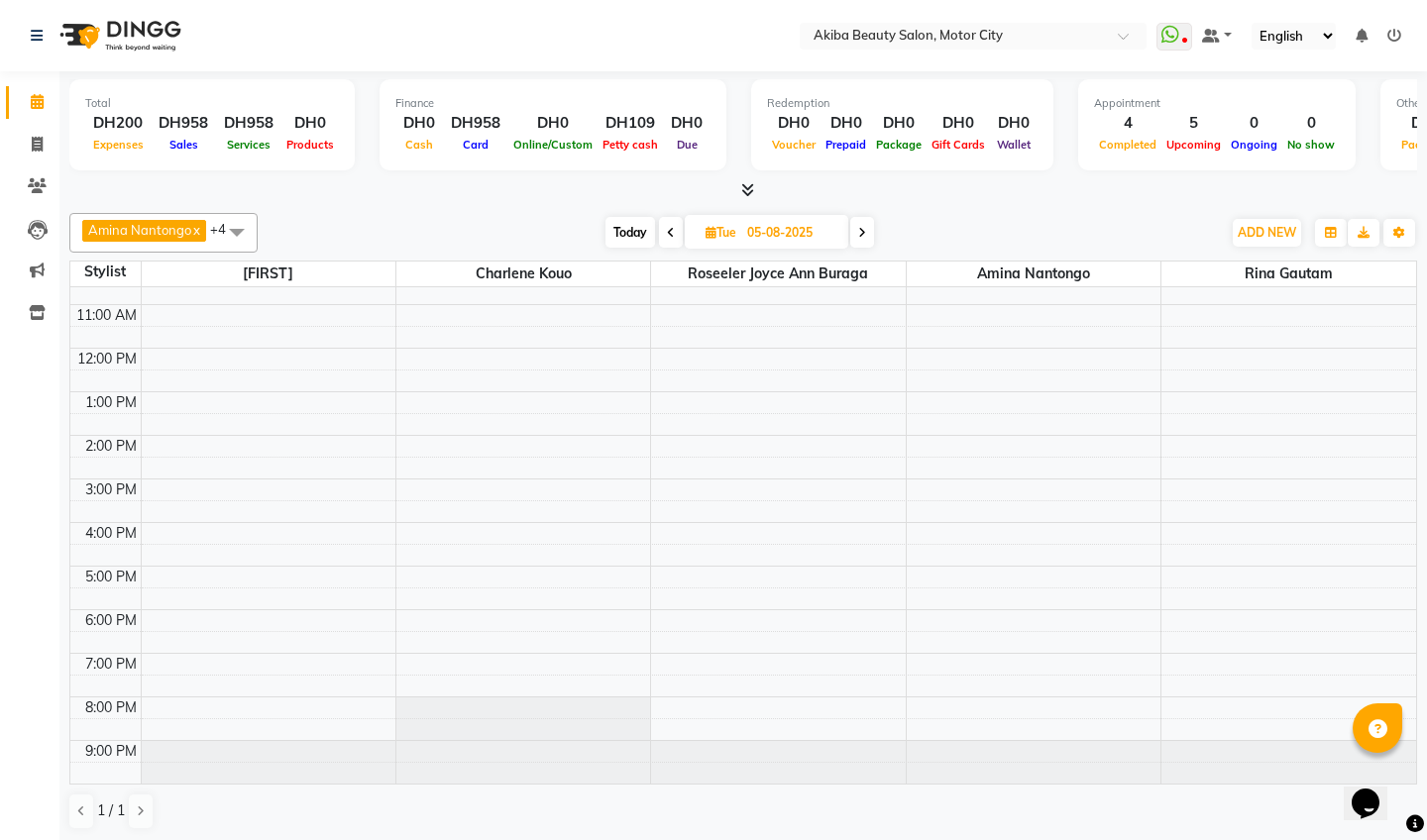 click at bounding box center (671, 233) 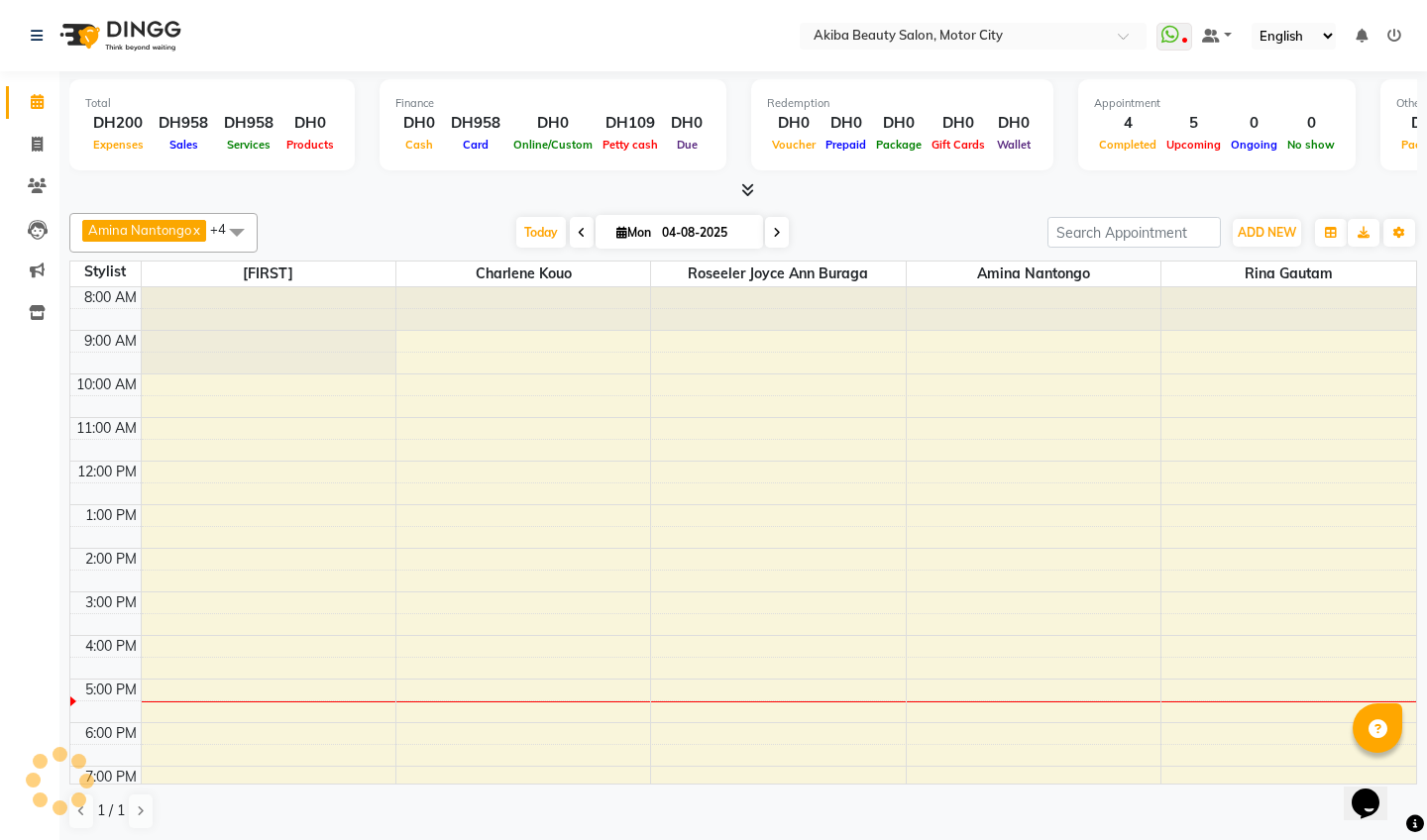 scroll, scrollTop: 113, scrollLeft: 0, axis: vertical 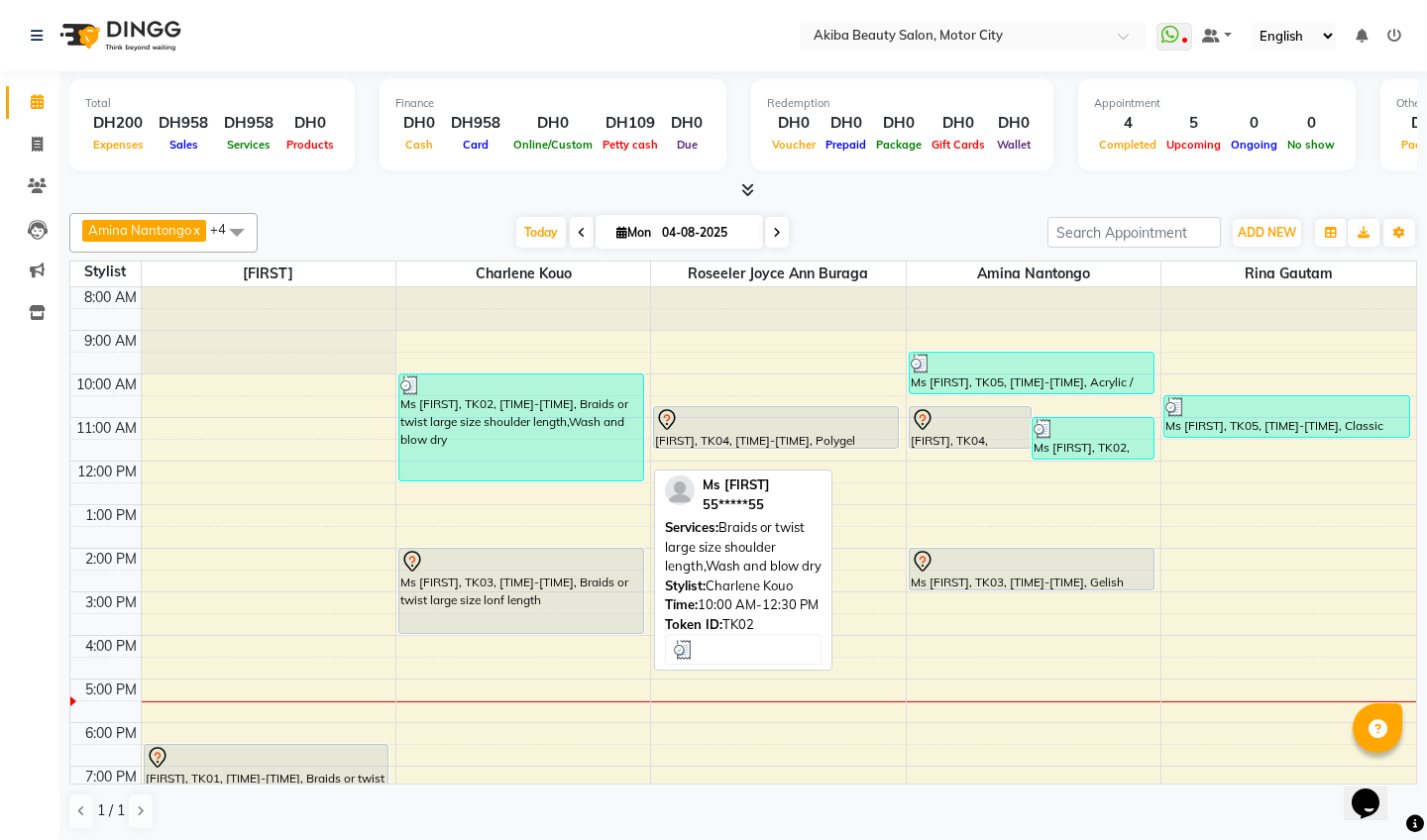 click on "Ms [FIRST], TK02, [TIME]-[TIME], Braids or twist large size shoulder length,Wash and blow dry" at bounding box center [521, 427] 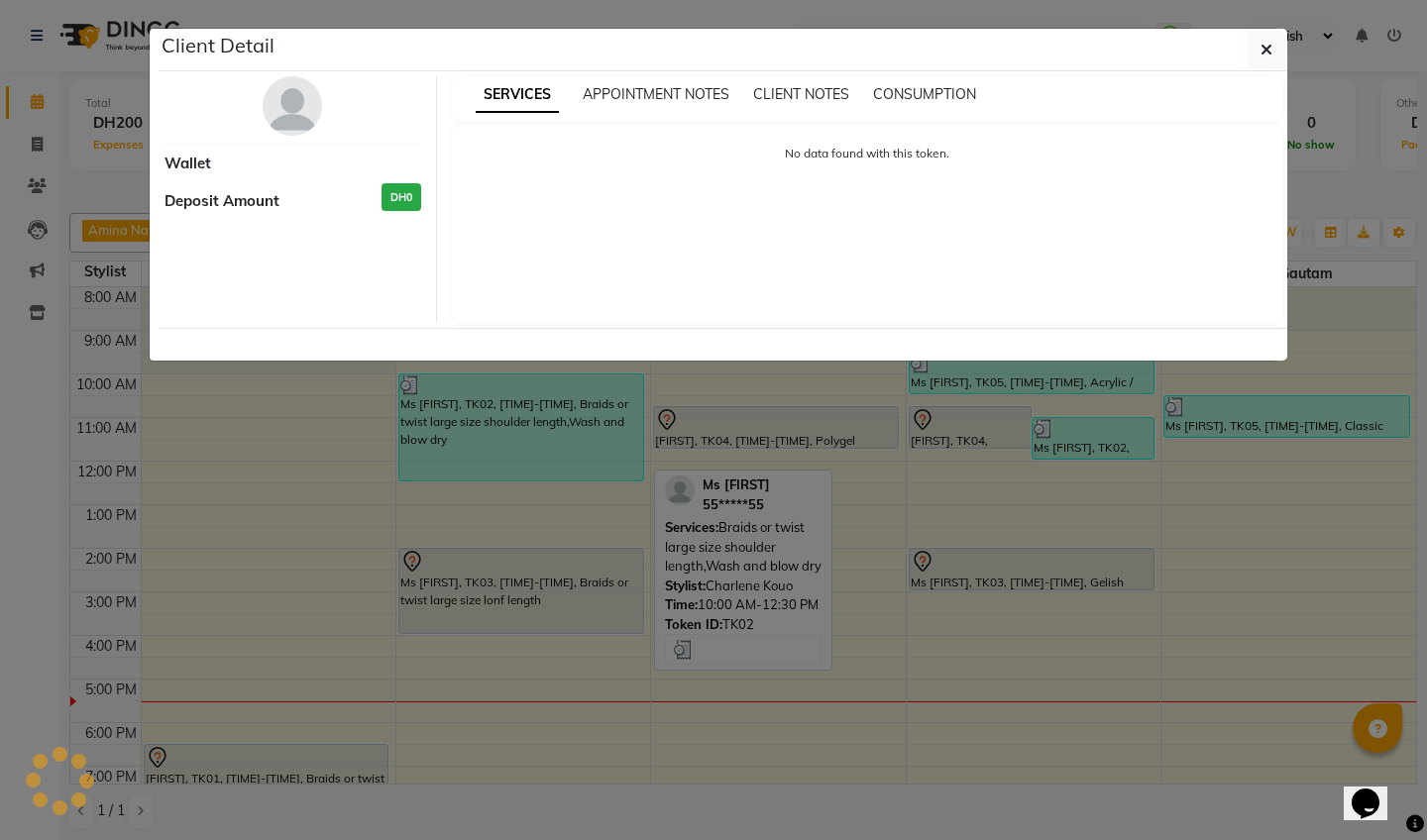 select on "3" 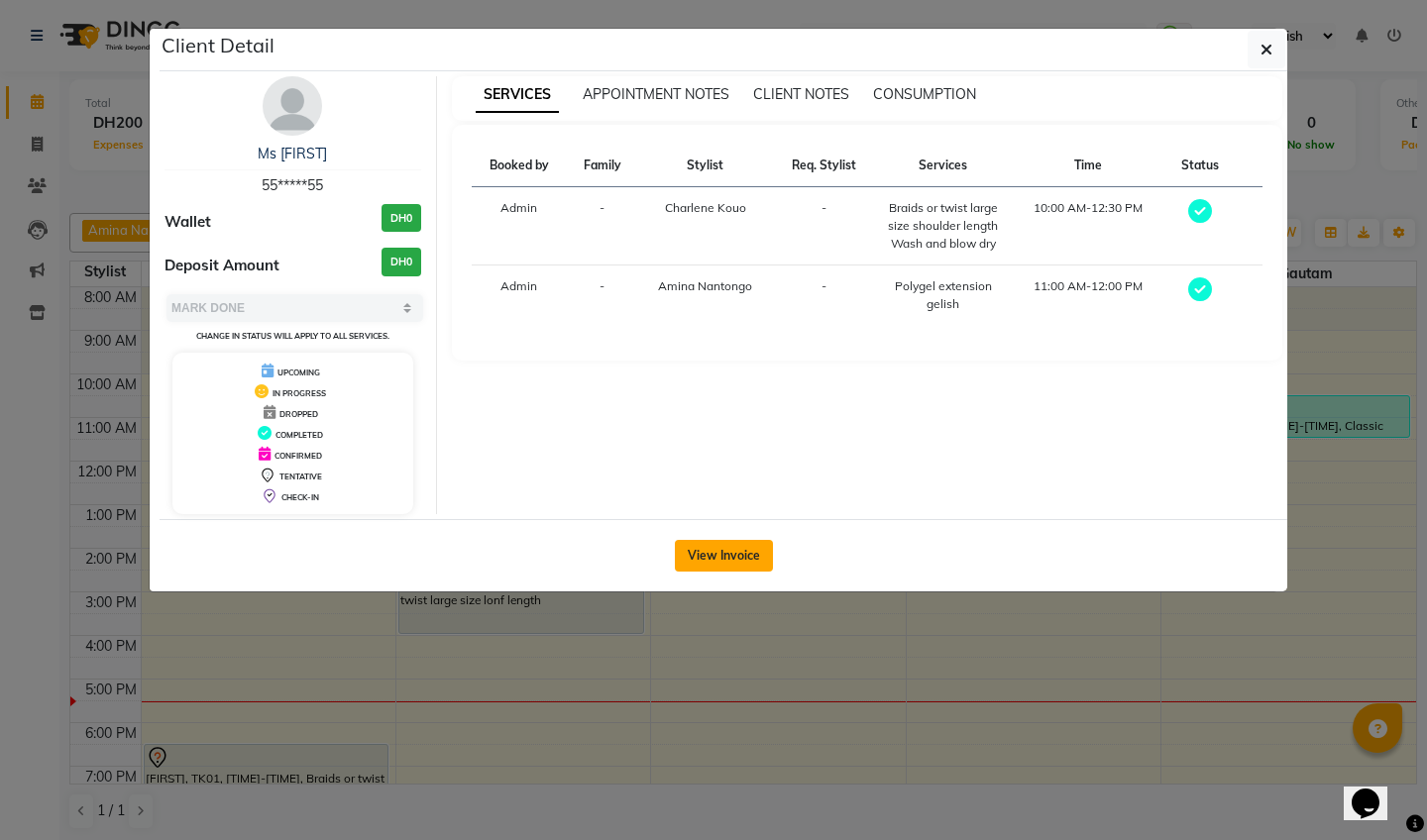 click on "View Invoice" 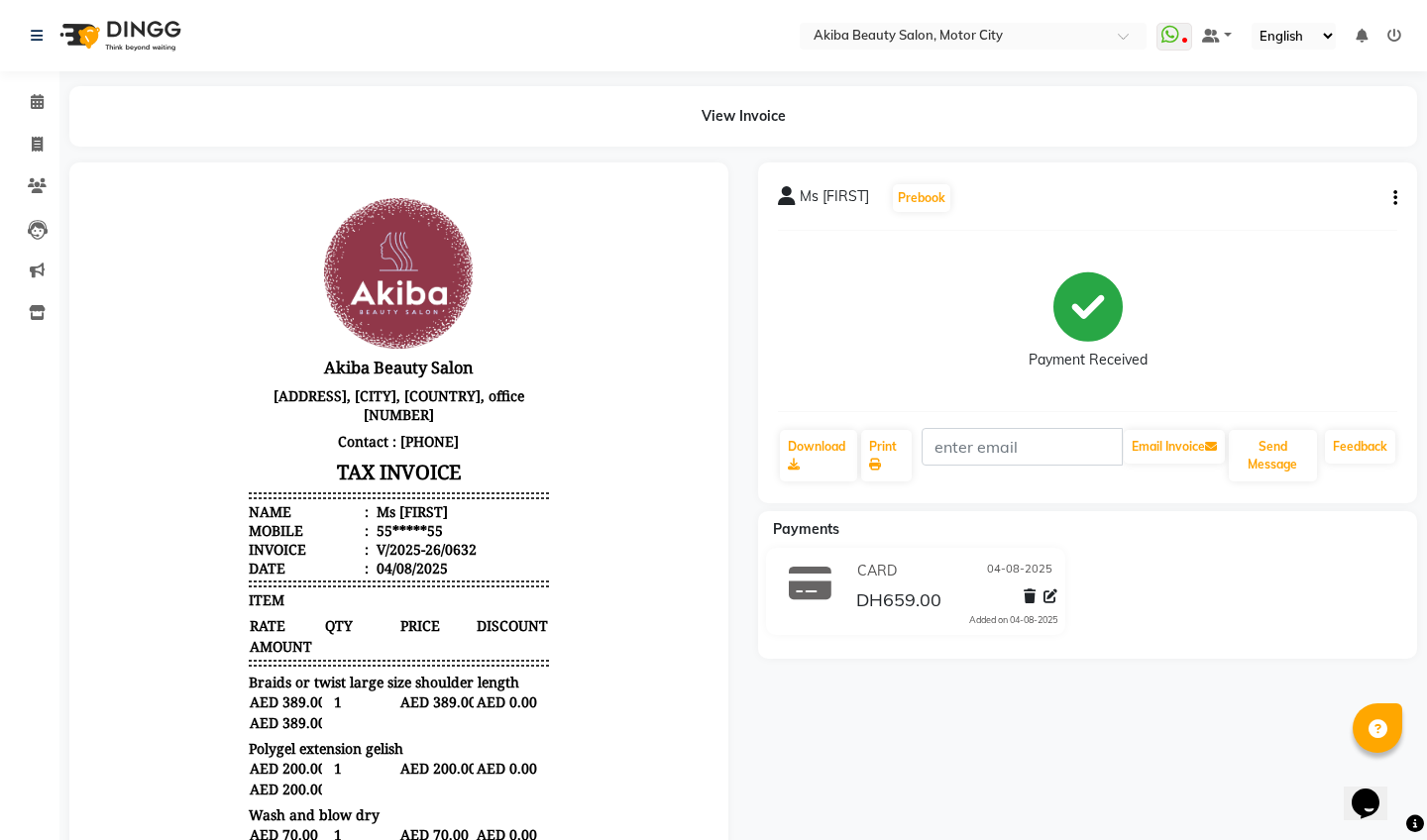 scroll, scrollTop: 0, scrollLeft: 0, axis: both 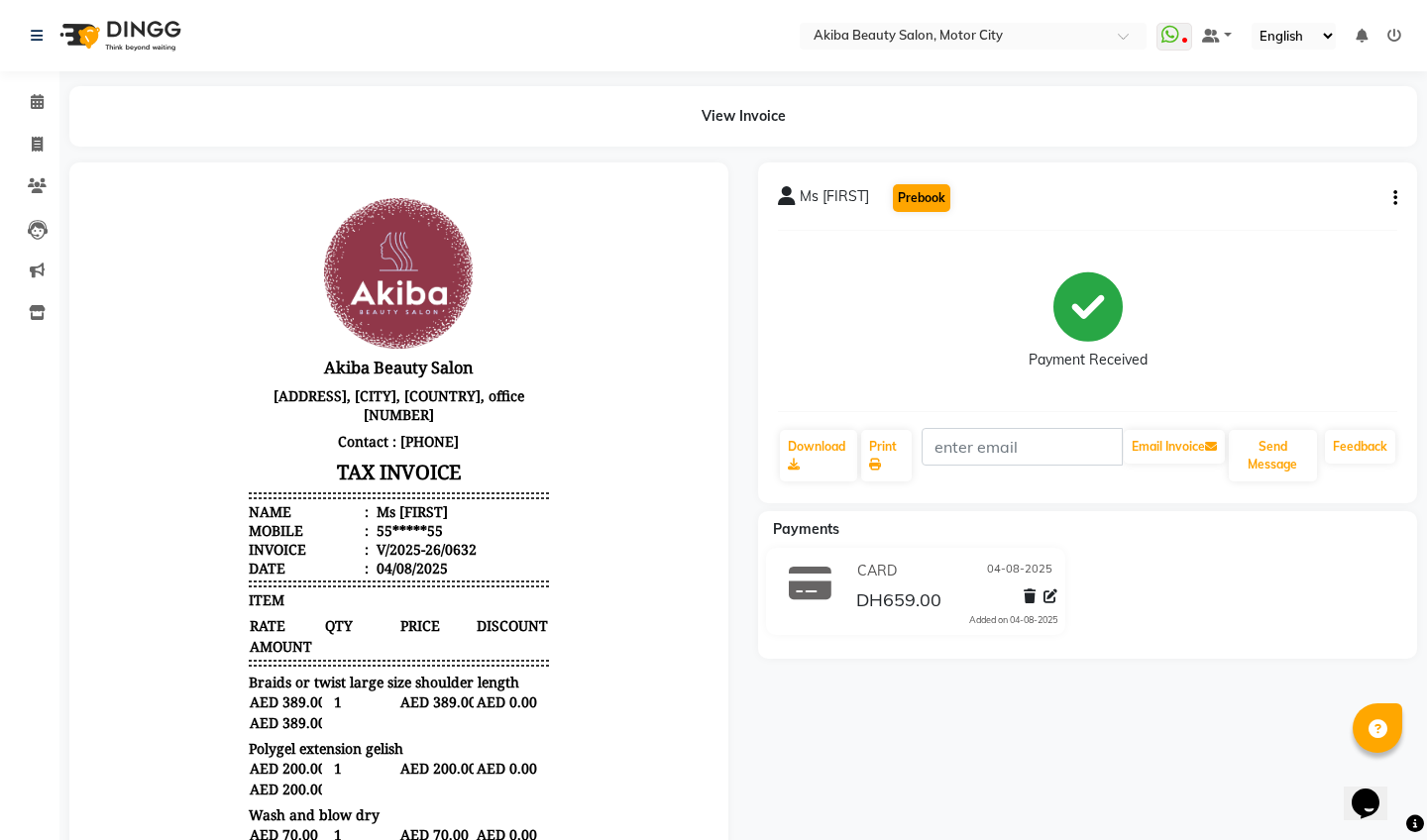 click on "Prebook" 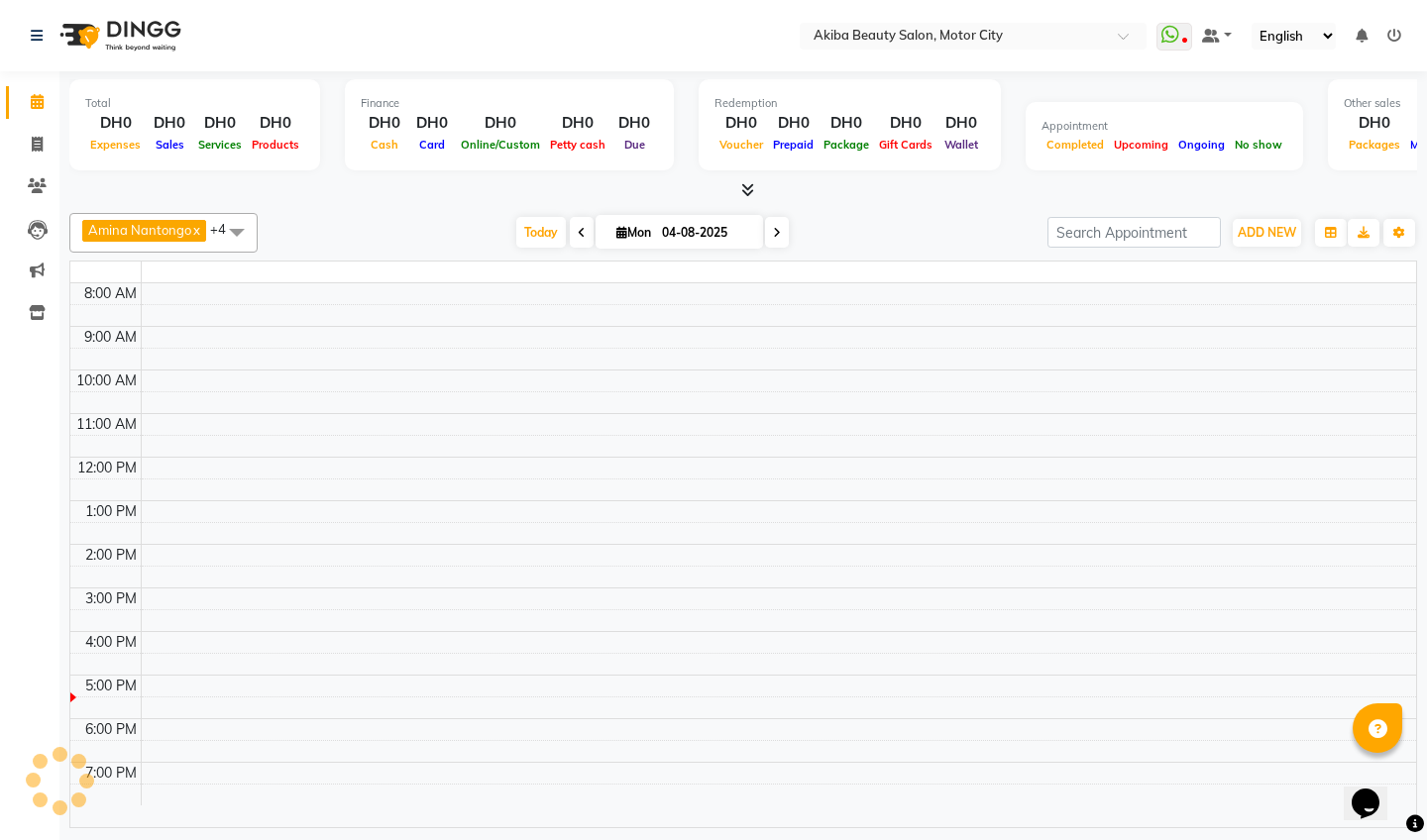 select on "75753" 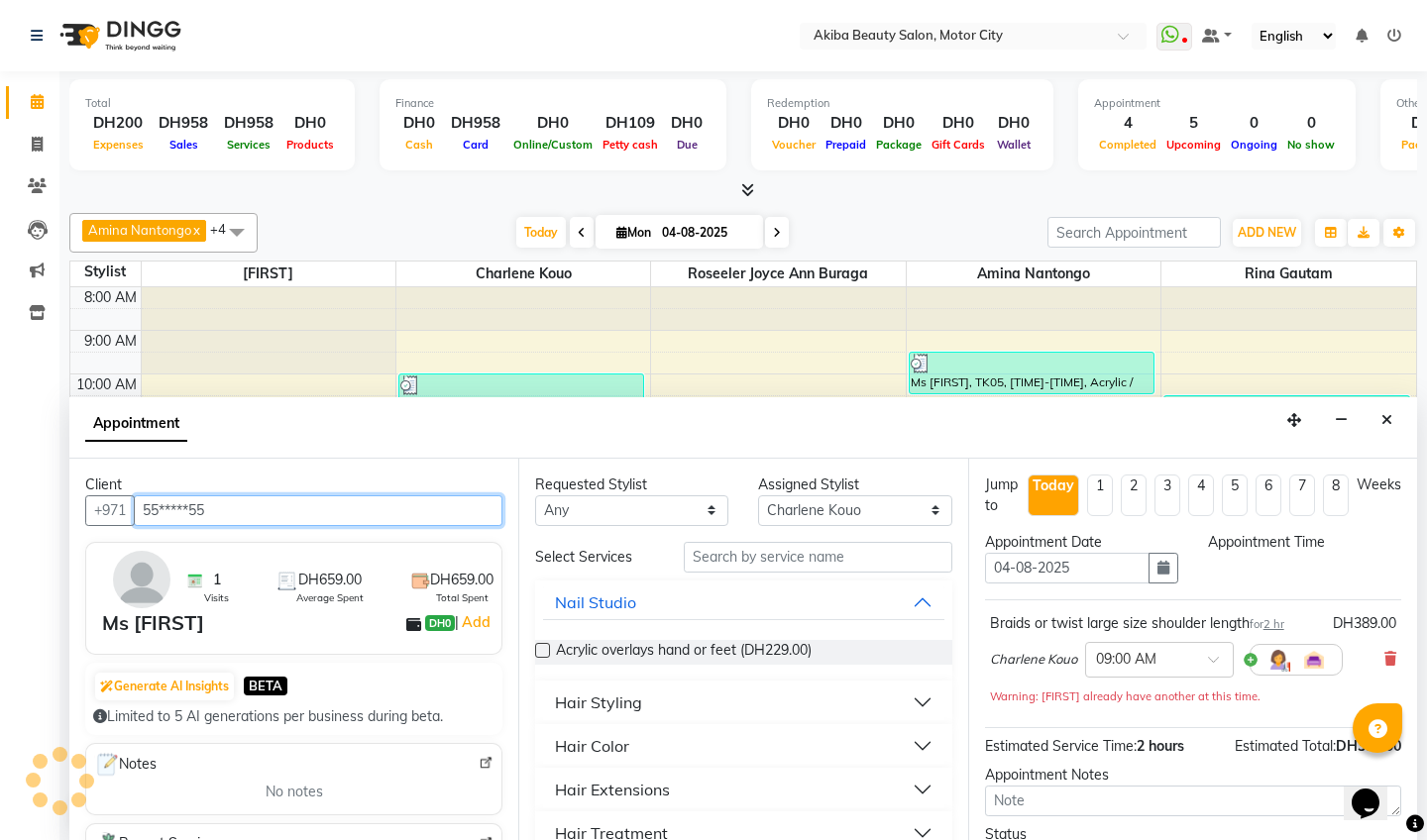 select on "540" 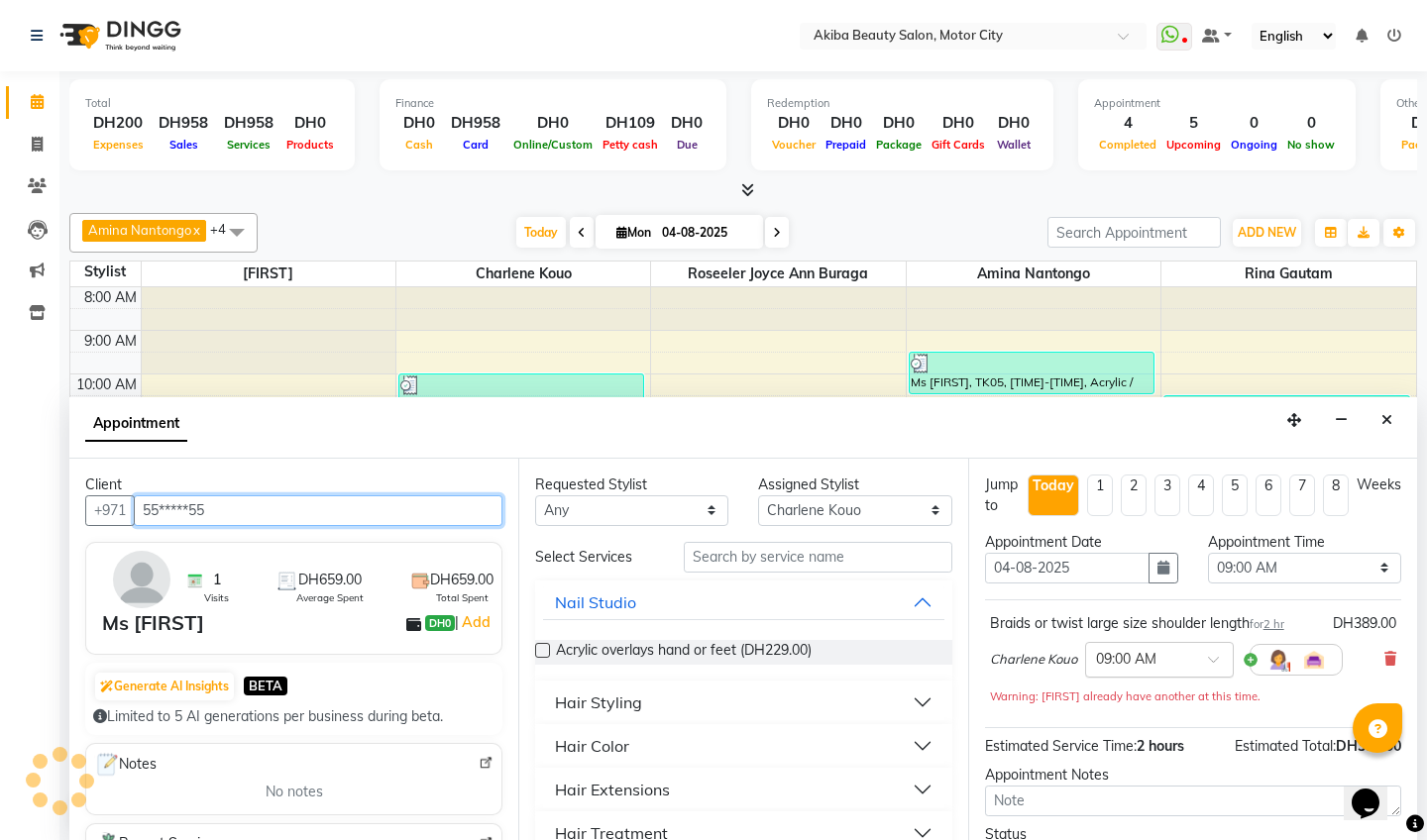 scroll, scrollTop: 1, scrollLeft: 0, axis: vertical 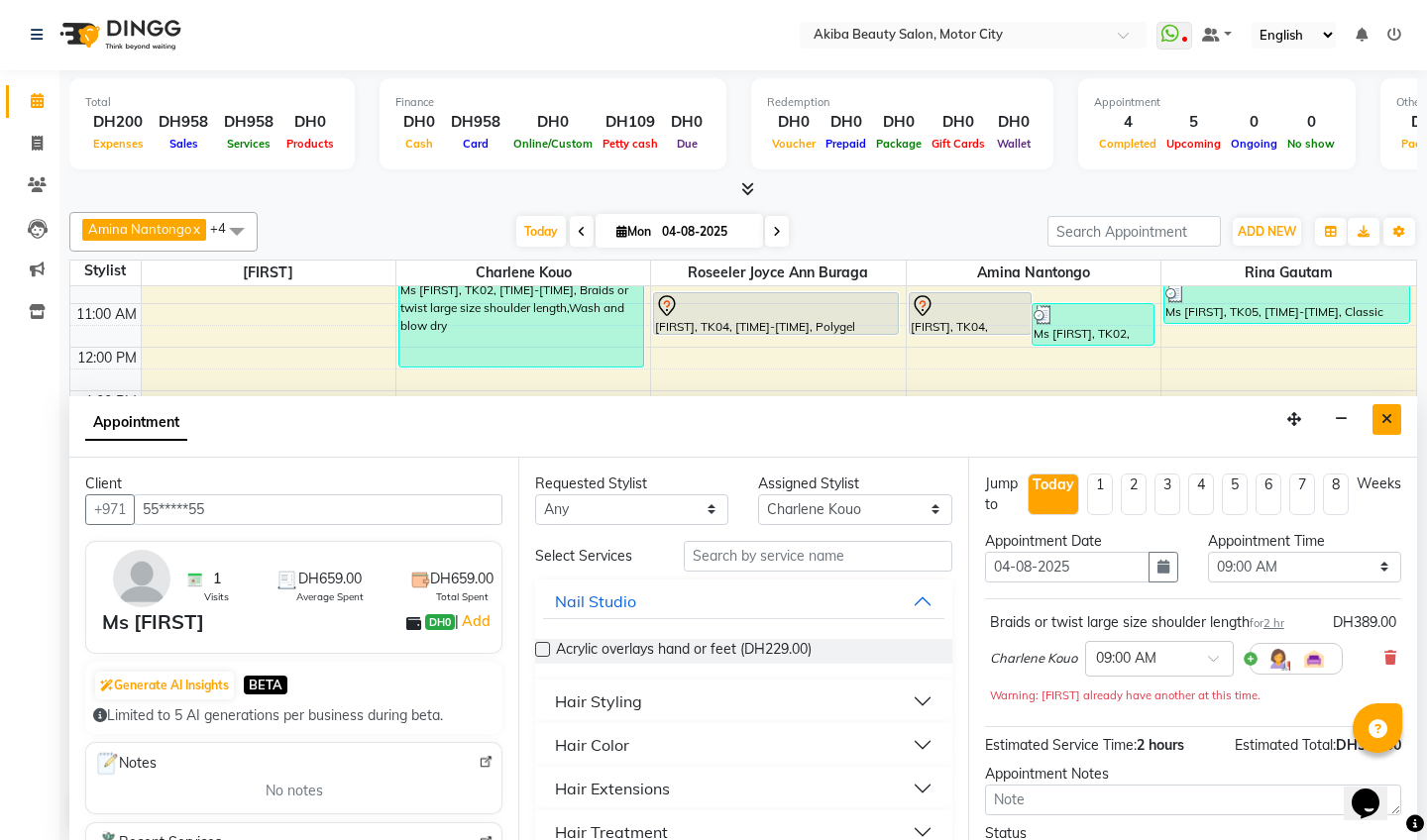 click at bounding box center (1386, 419) 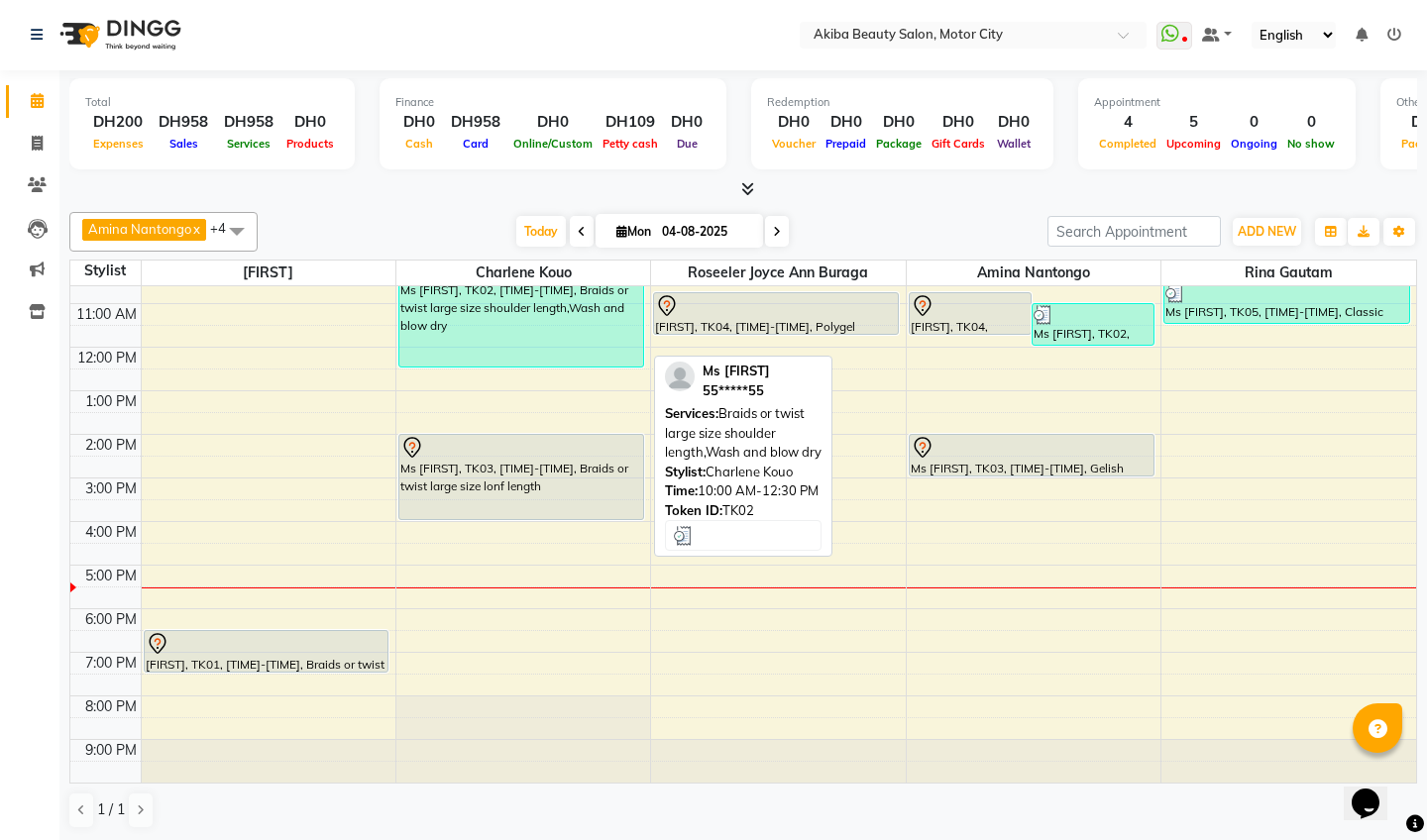 click on "Ms [FIRST], TK02, [TIME]-[TIME], Braids or twist large size shoulder length,Wash and blow dry" at bounding box center (521, 313) 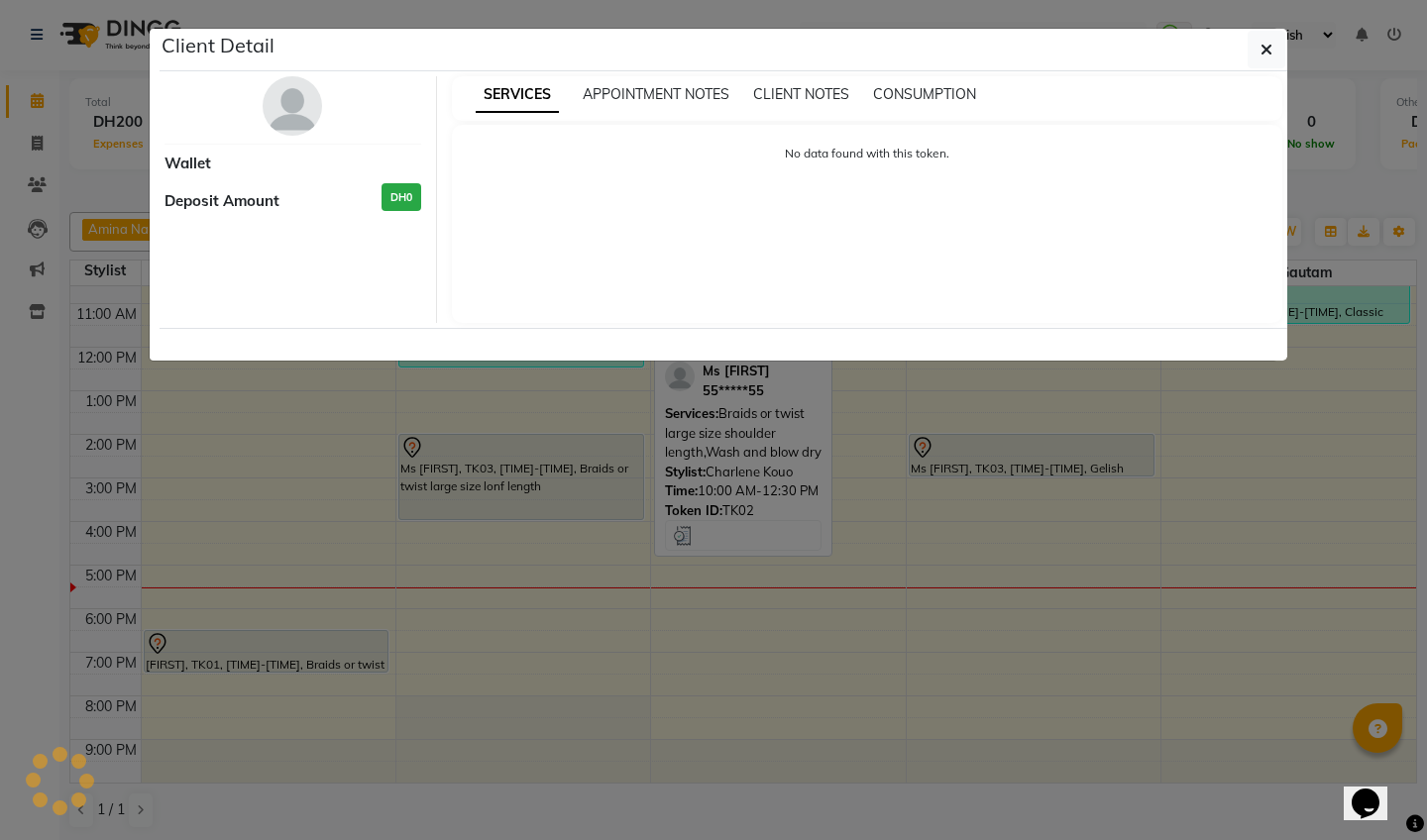 select on "3" 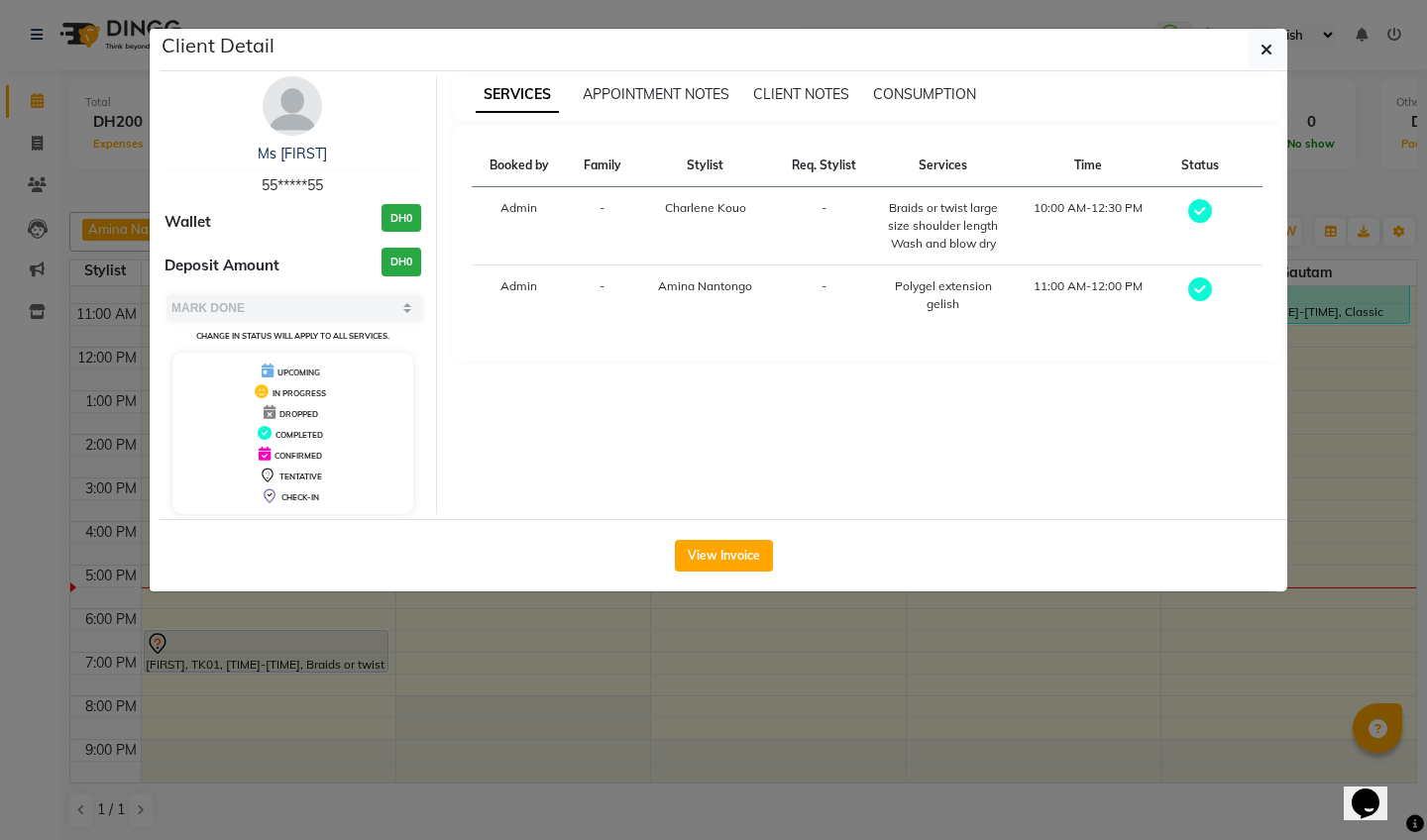 click at bounding box center [292, 106] 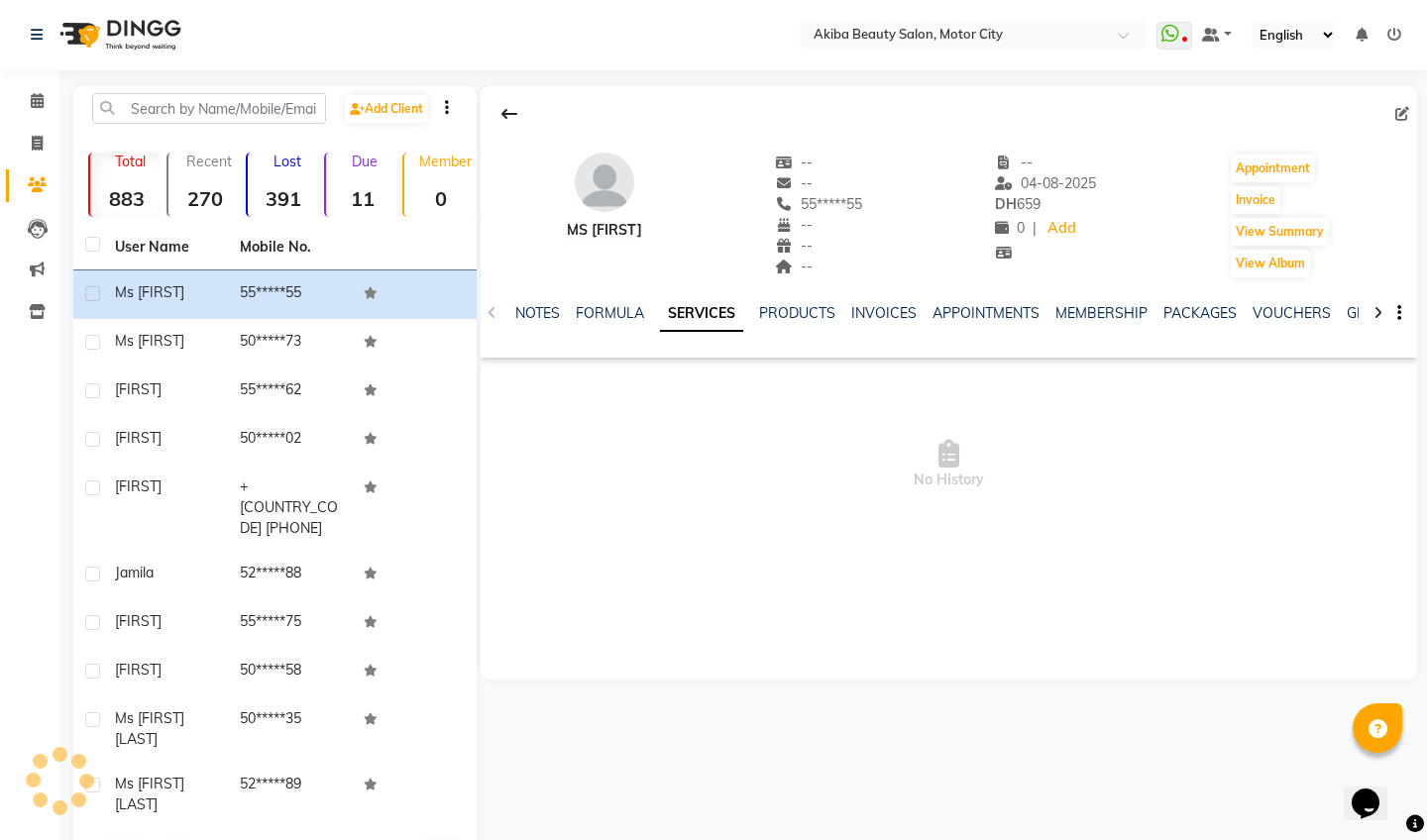 scroll, scrollTop: 0, scrollLeft: 0, axis: both 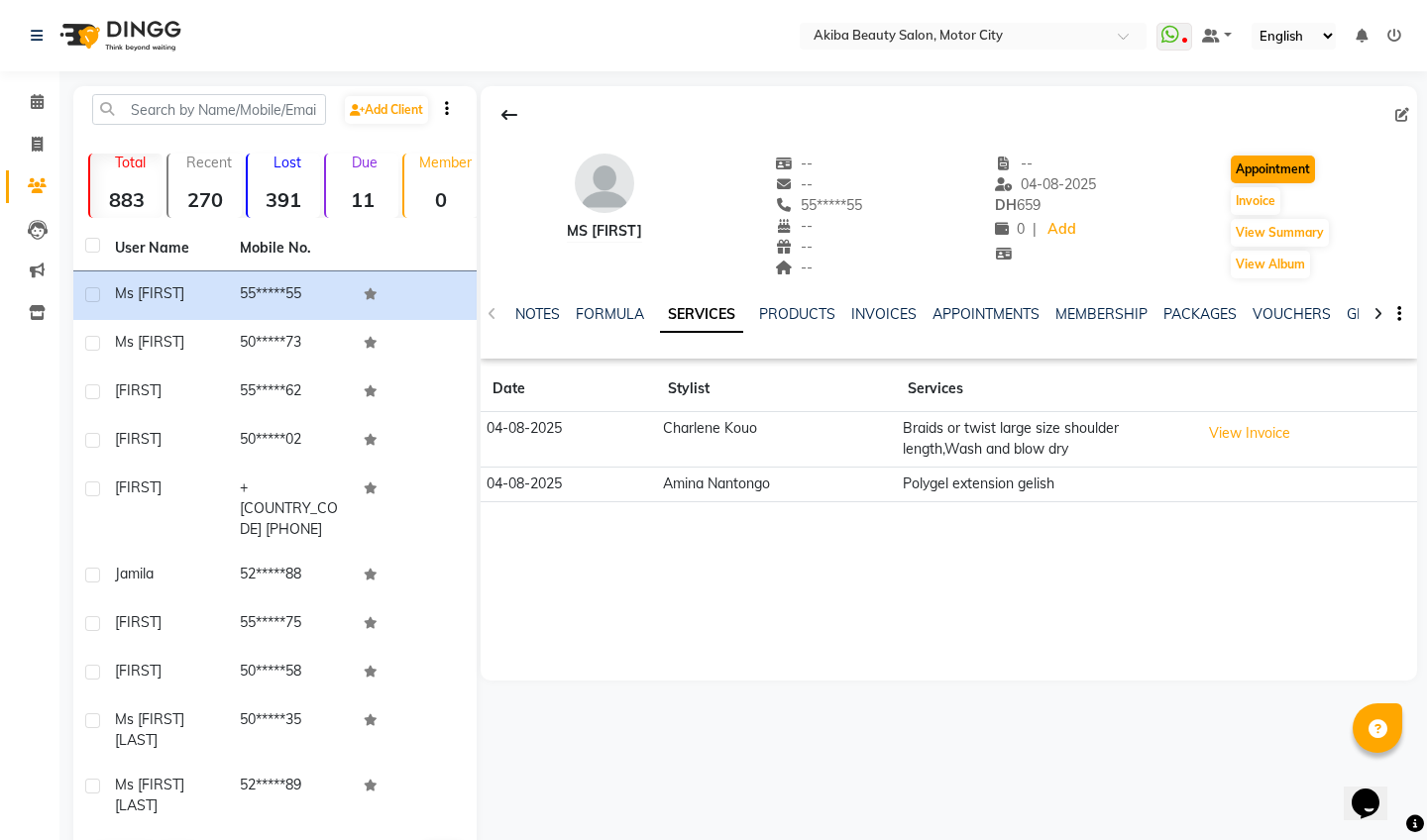 click on "Appointment" 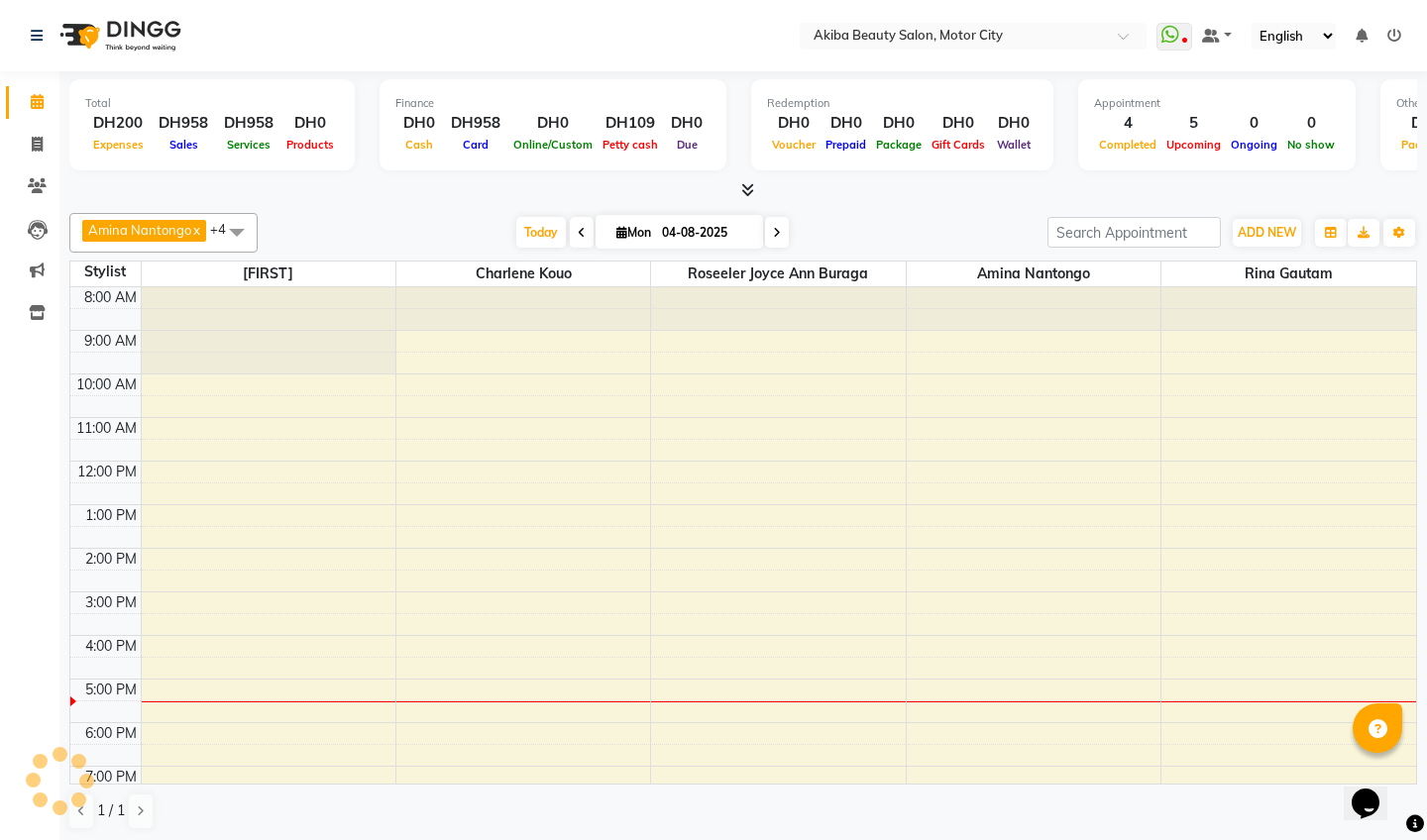 select on "tentative" 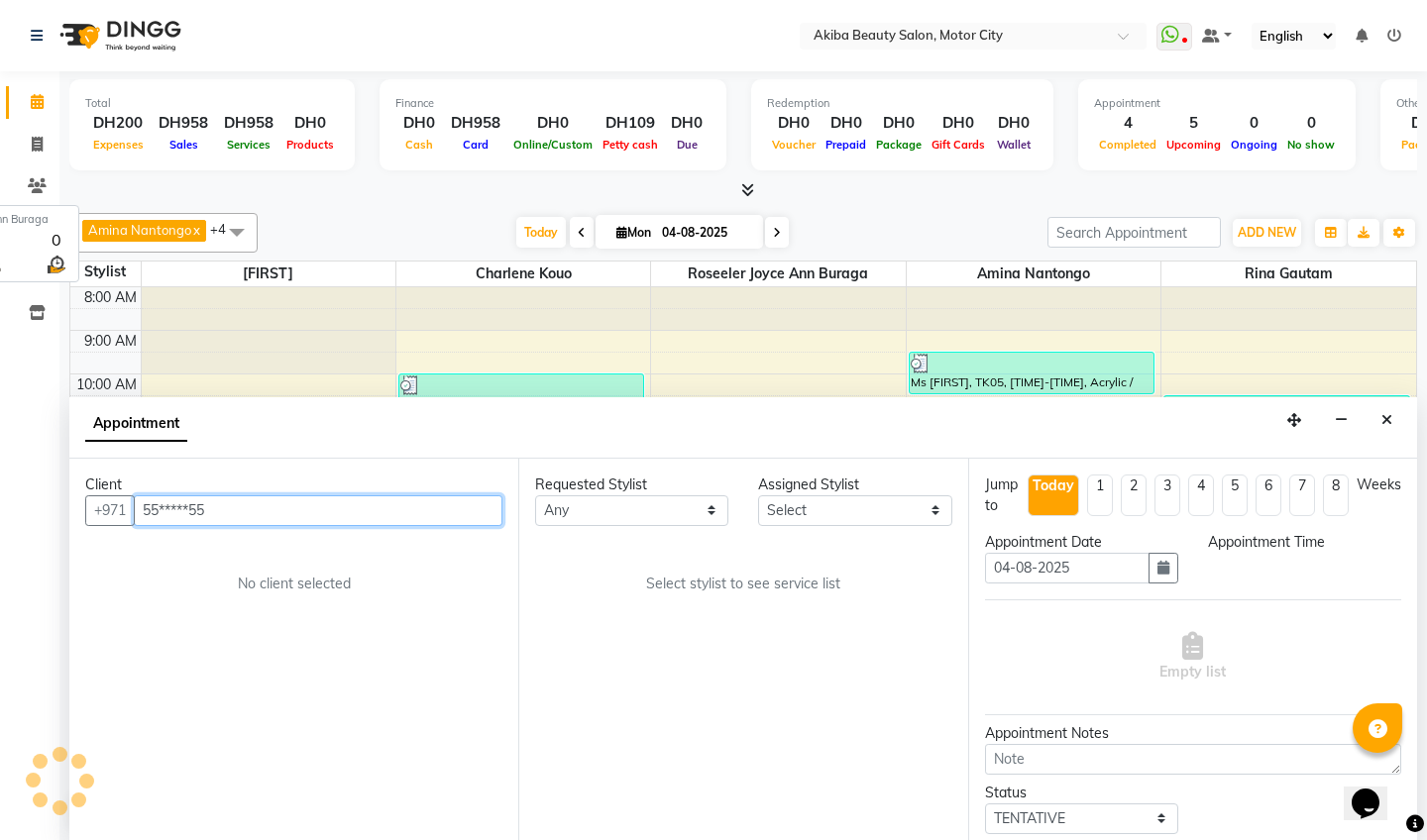 select on "540" 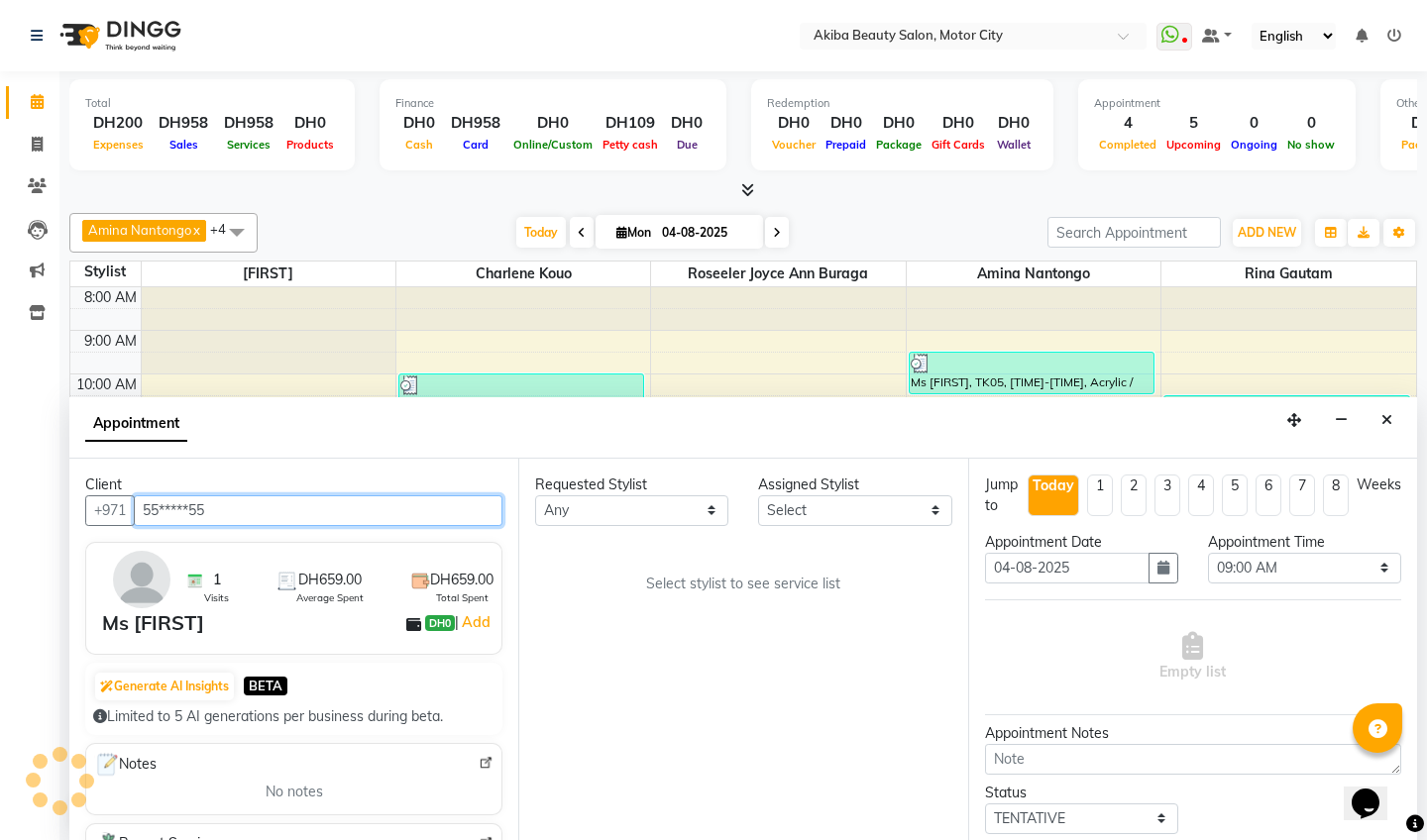 scroll, scrollTop: 1, scrollLeft: 0, axis: vertical 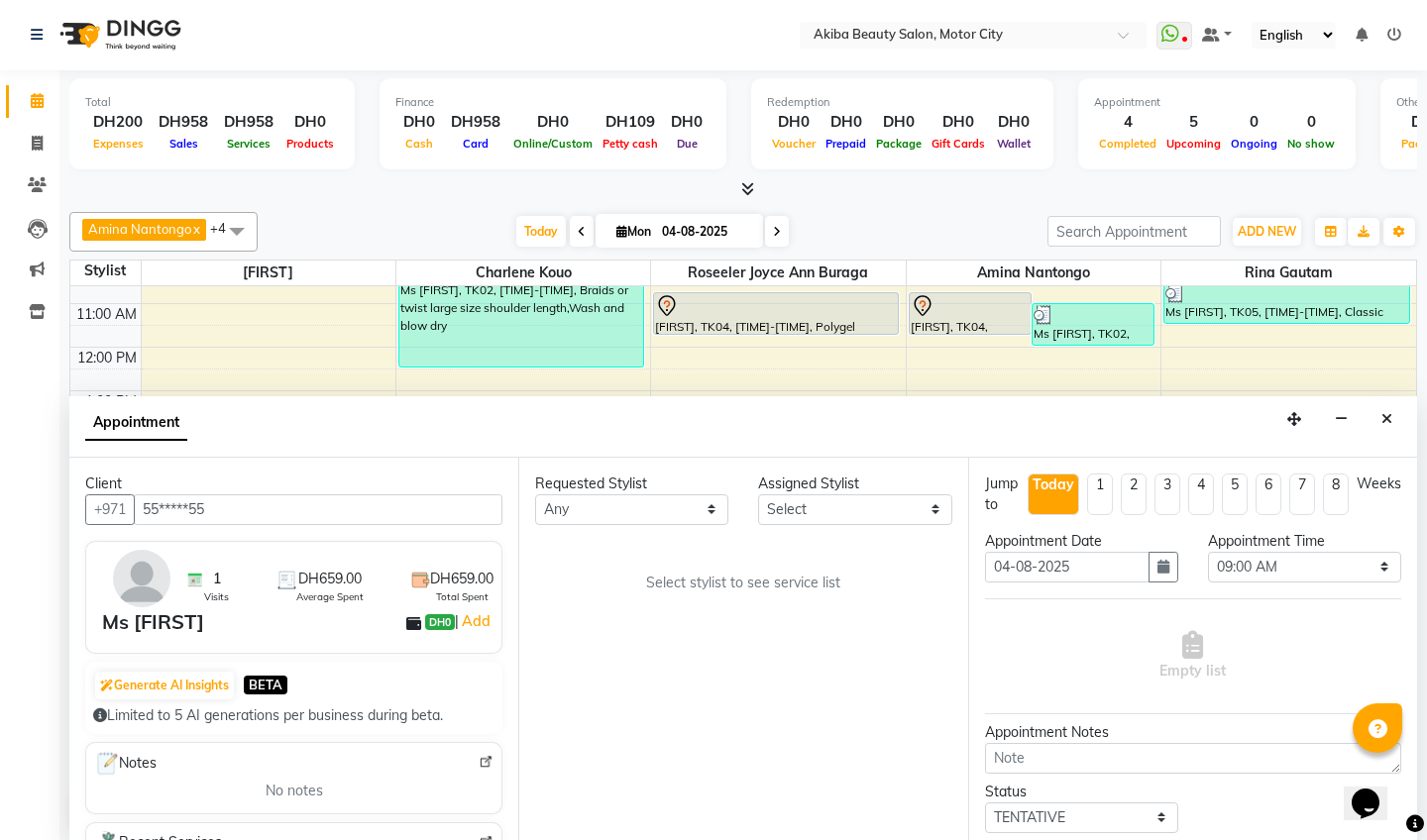 click at bounding box center [777, 232] 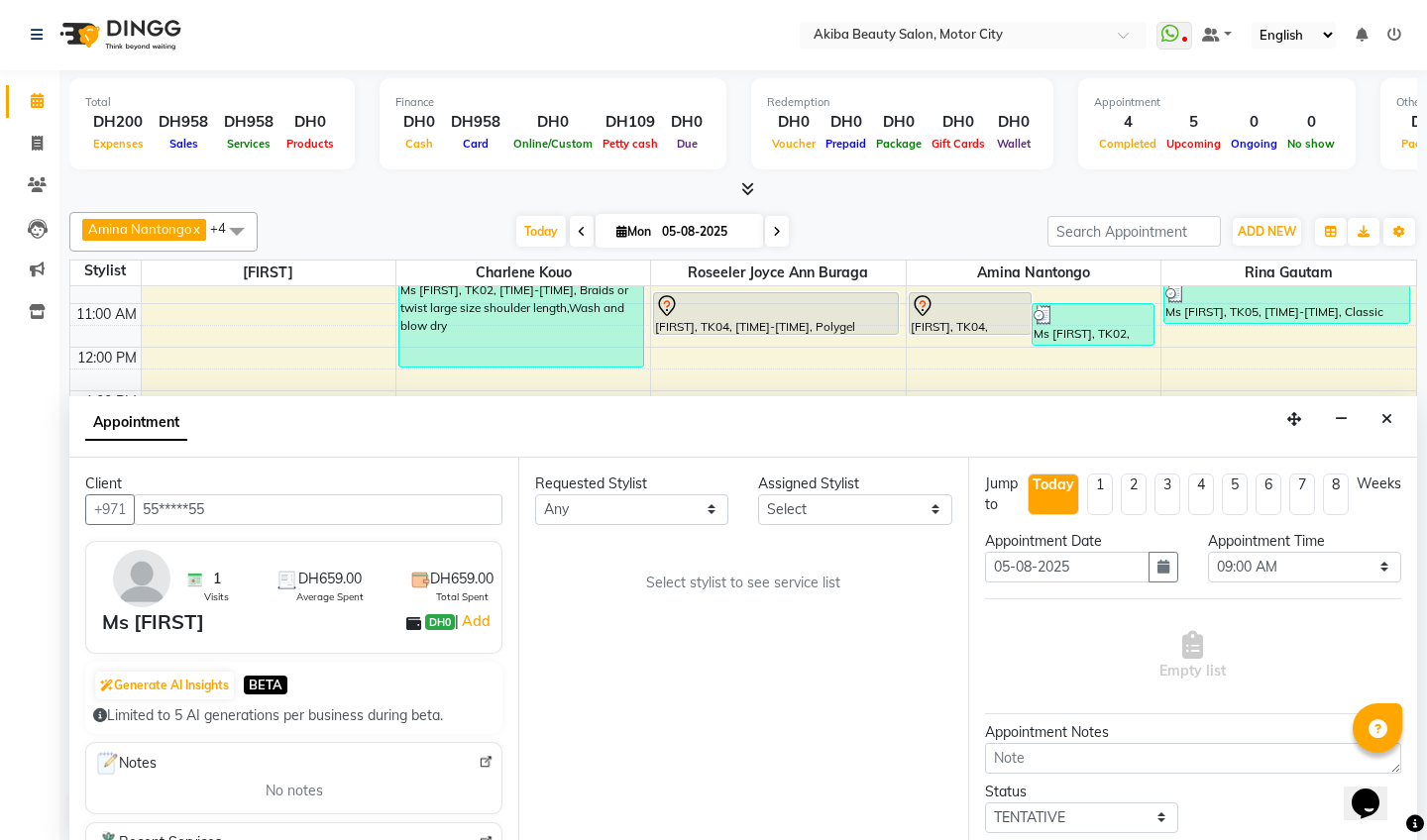 select on "540" 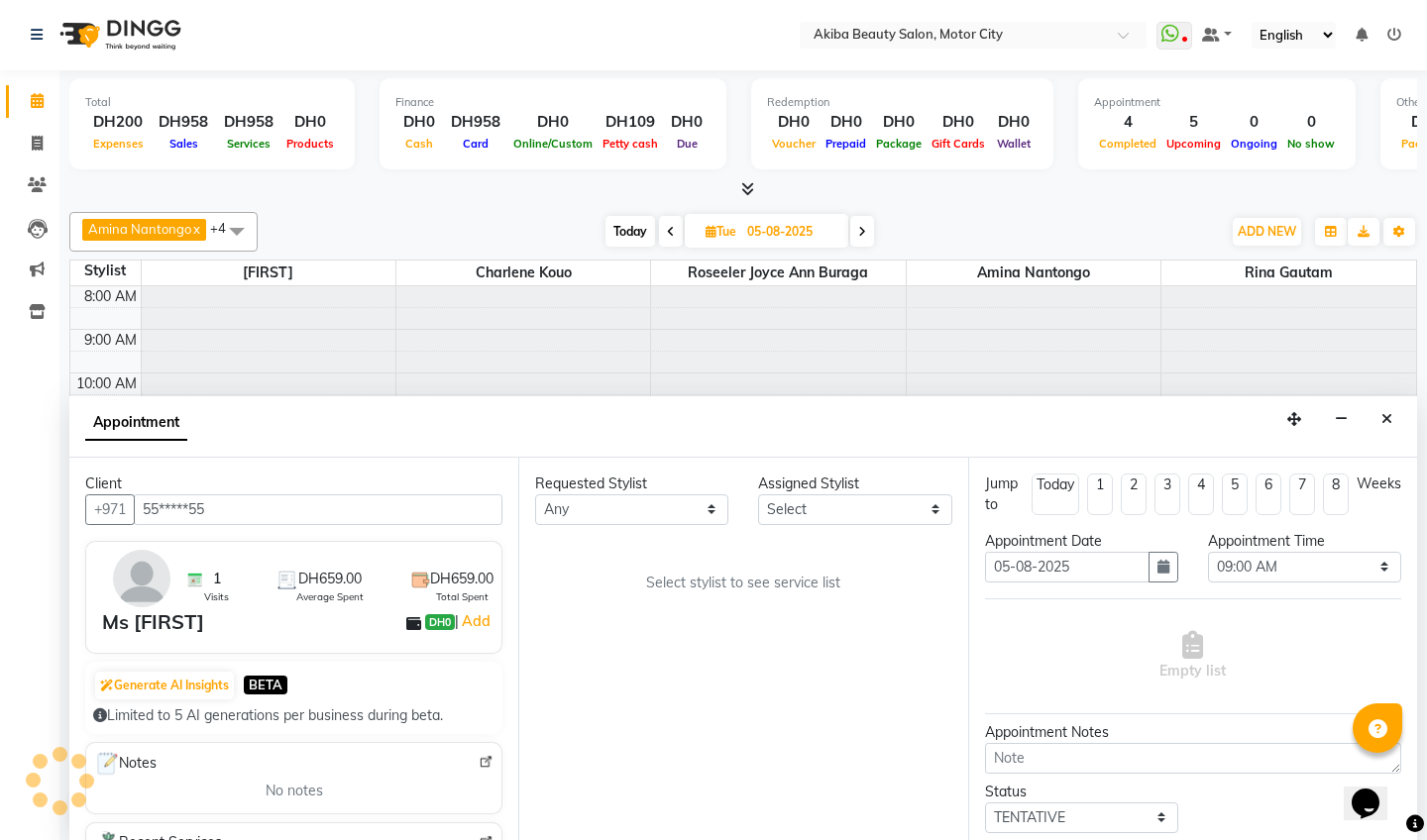 scroll, scrollTop: 113, scrollLeft: 0, axis: vertical 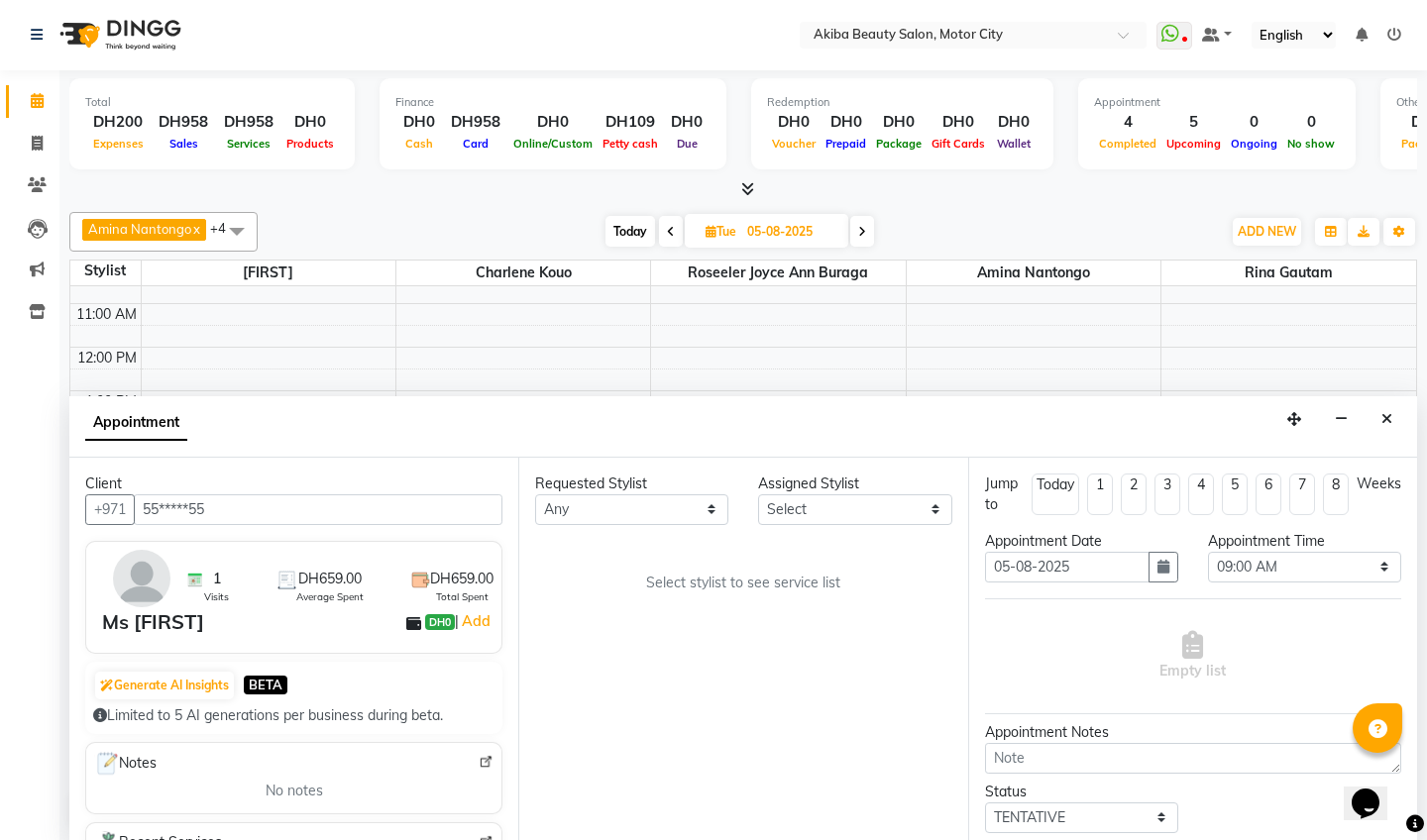 click at bounding box center [862, 232] 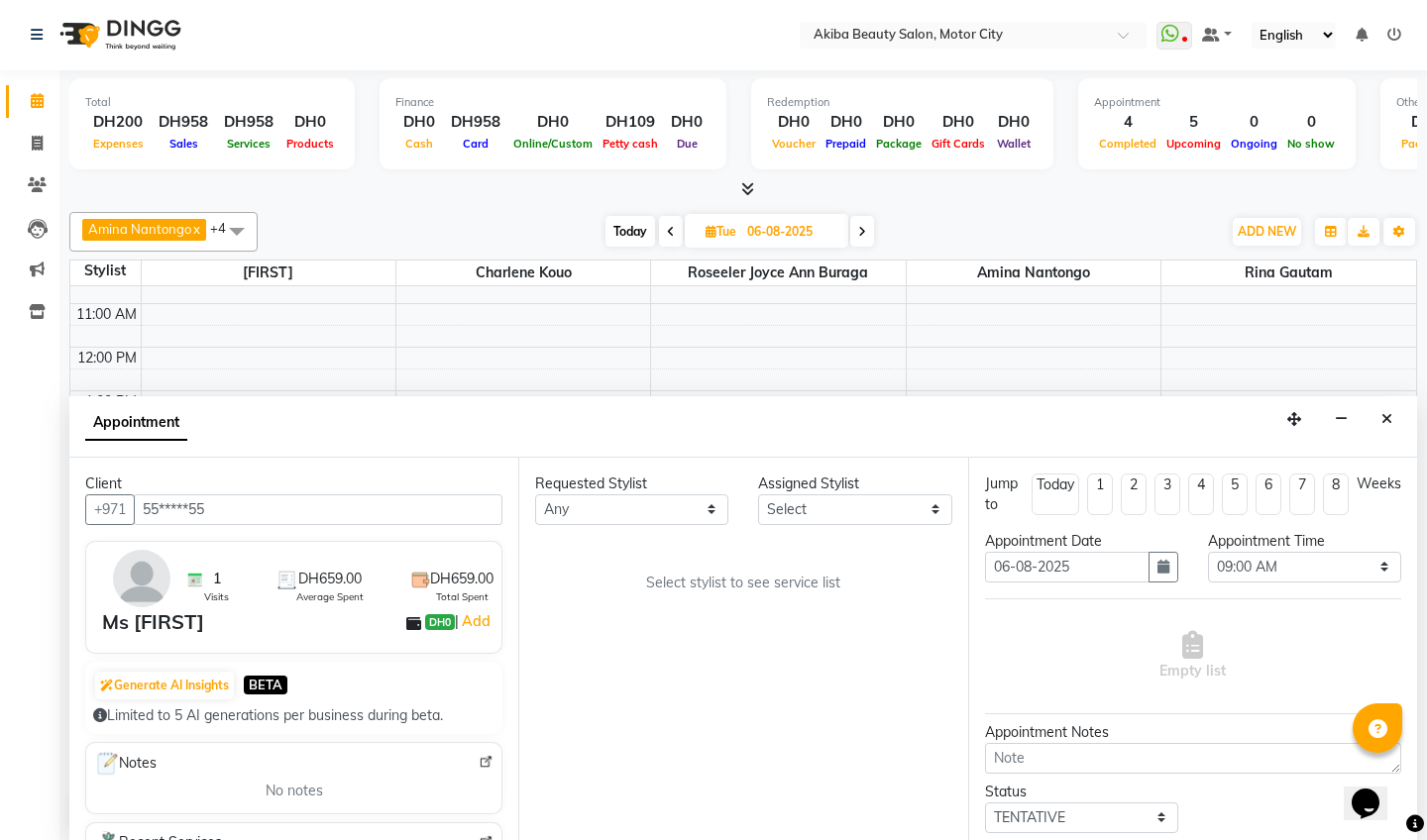 scroll, scrollTop: 0, scrollLeft: 0, axis: both 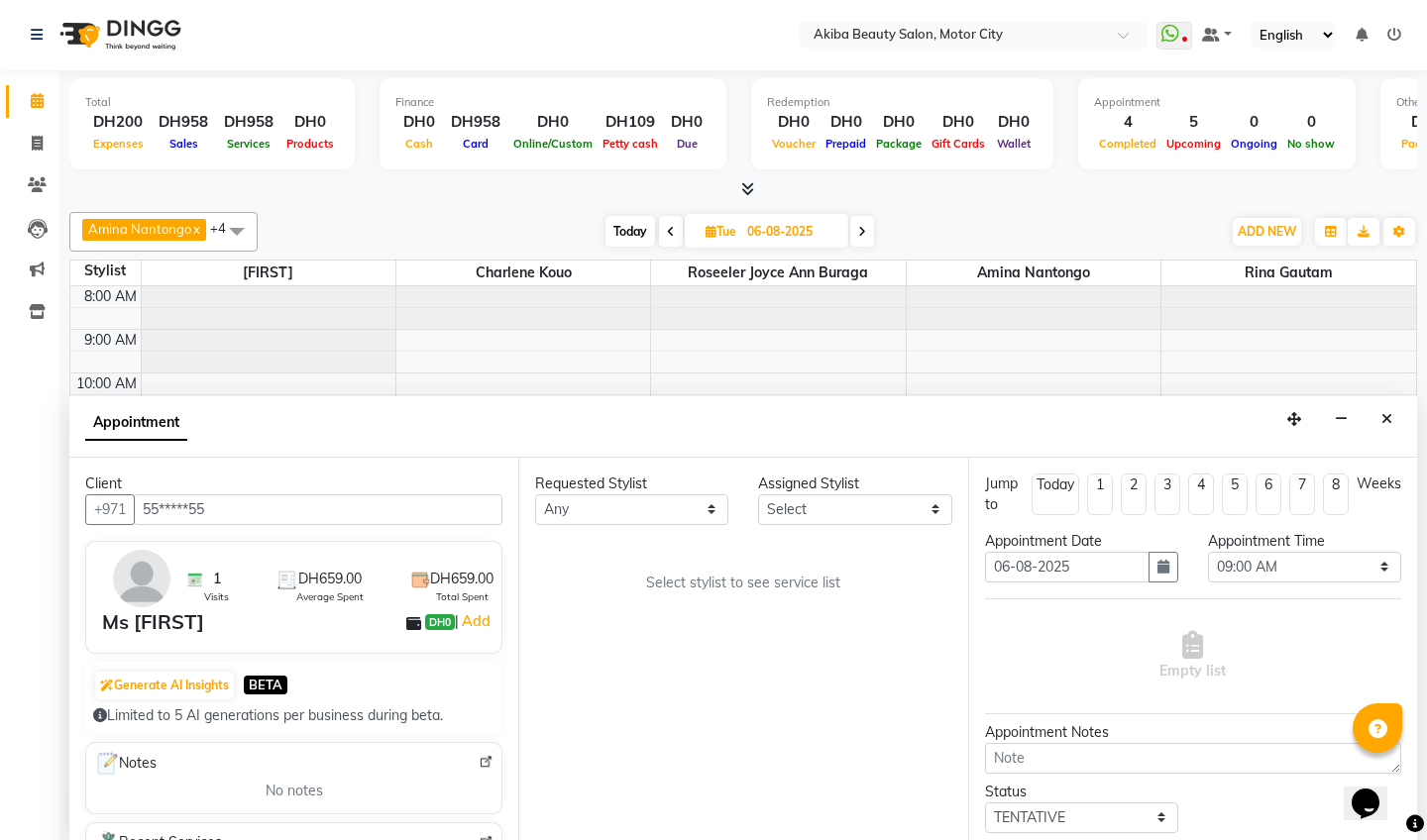 select on "540" 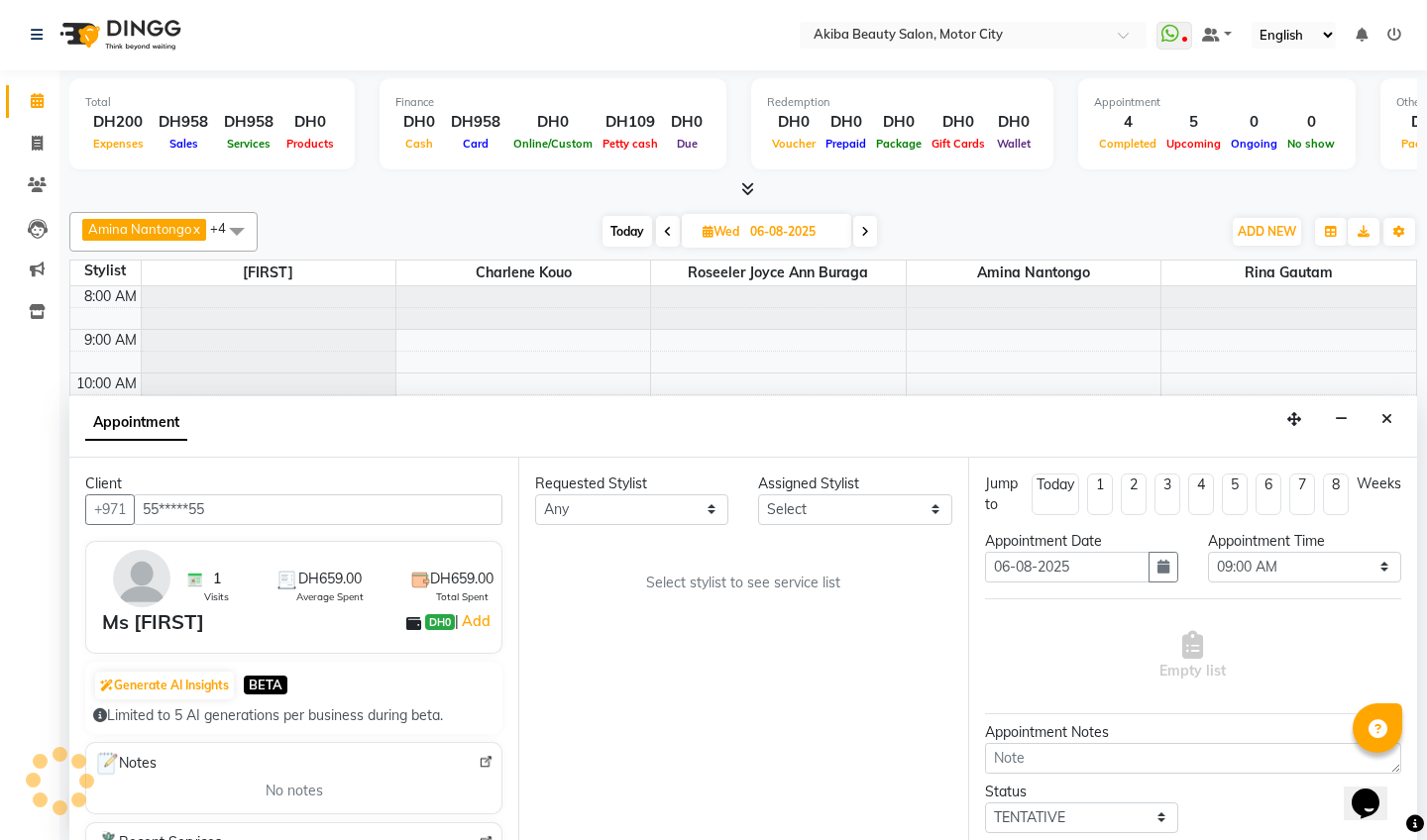 scroll, scrollTop: 113, scrollLeft: 0, axis: vertical 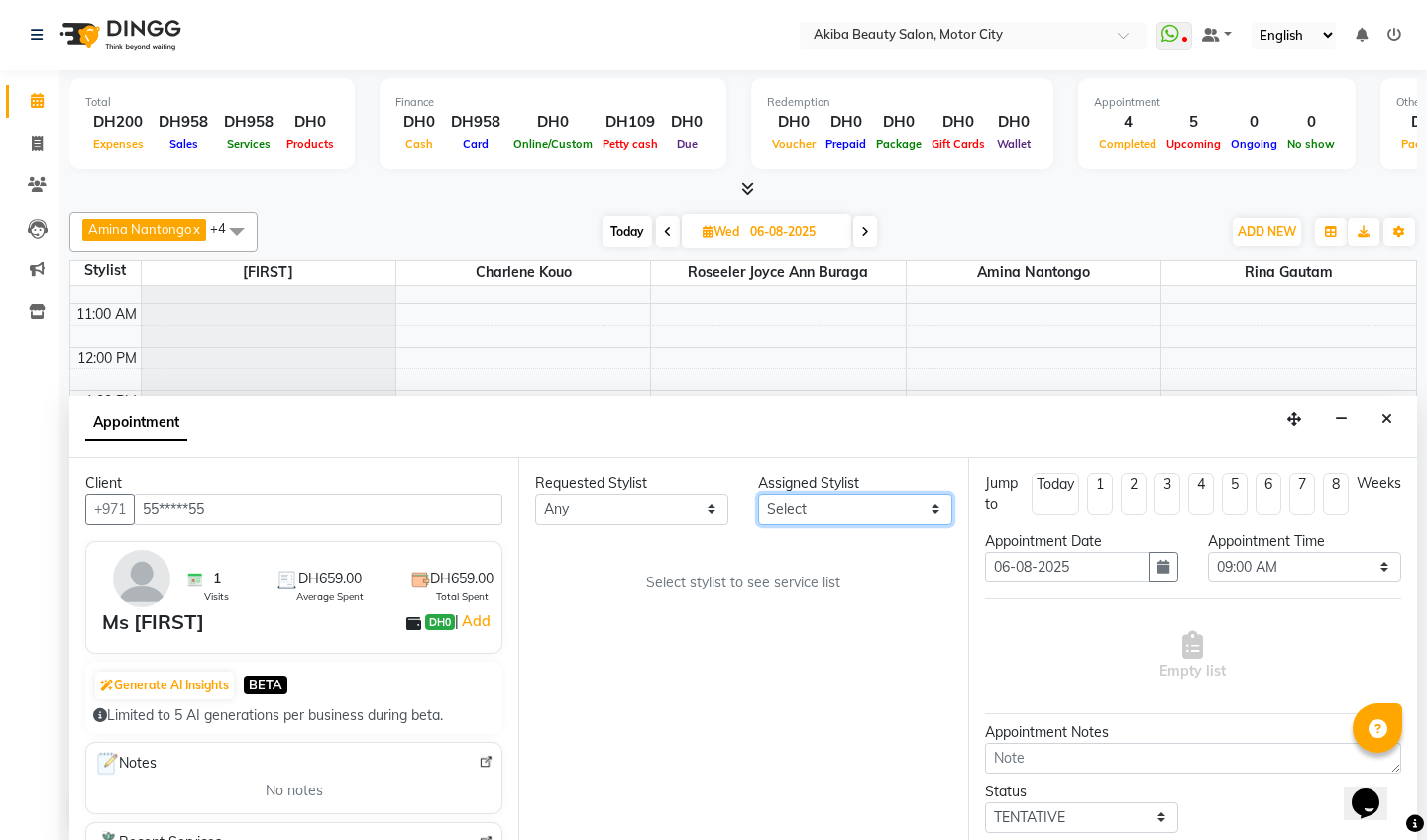 click on "Select [FIRST] [LAST] [FIRST] [FIRST] [LAST] [FIRST] [LAST] [FIRST] [LAST]" at bounding box center [854, 509] 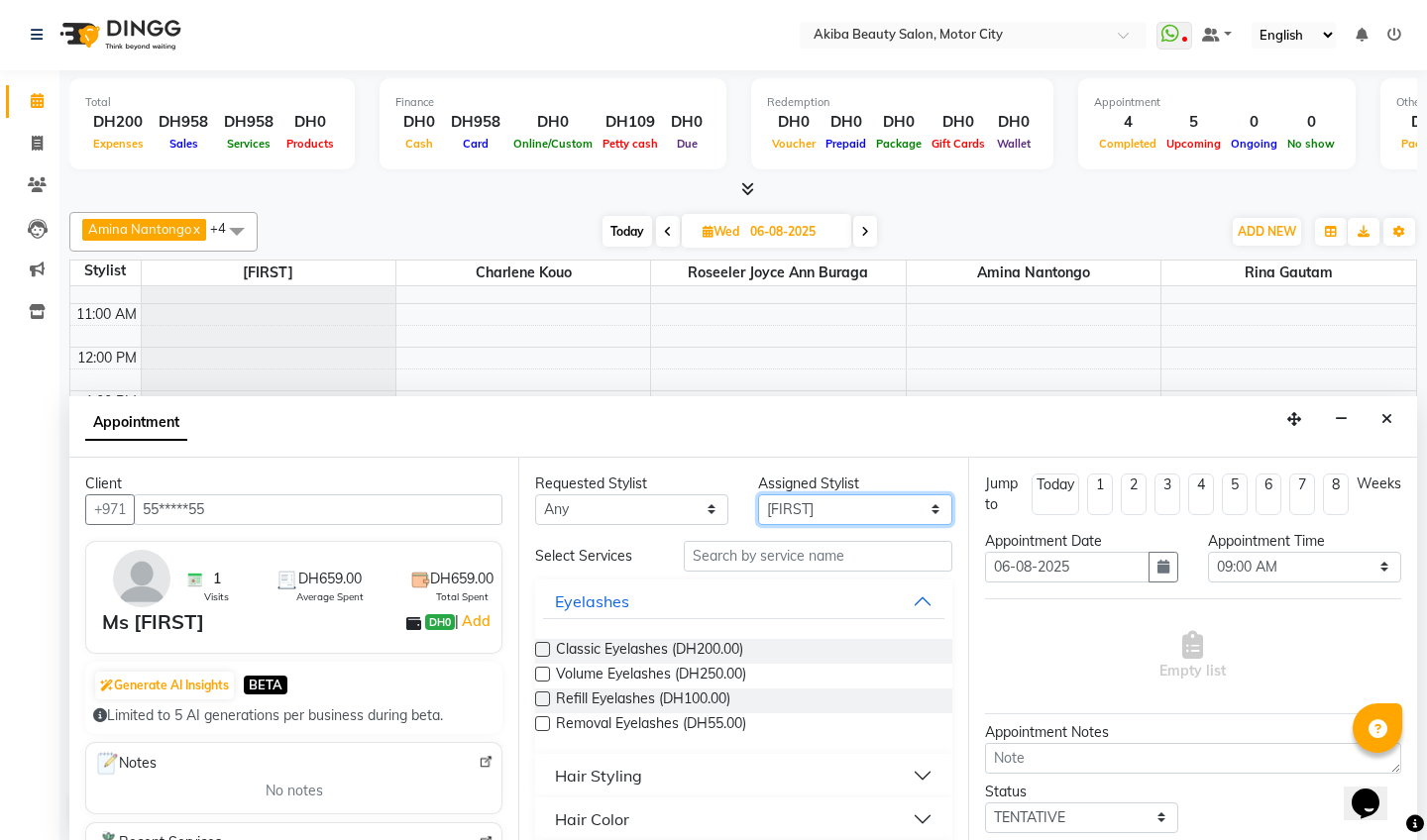 select on "78499" 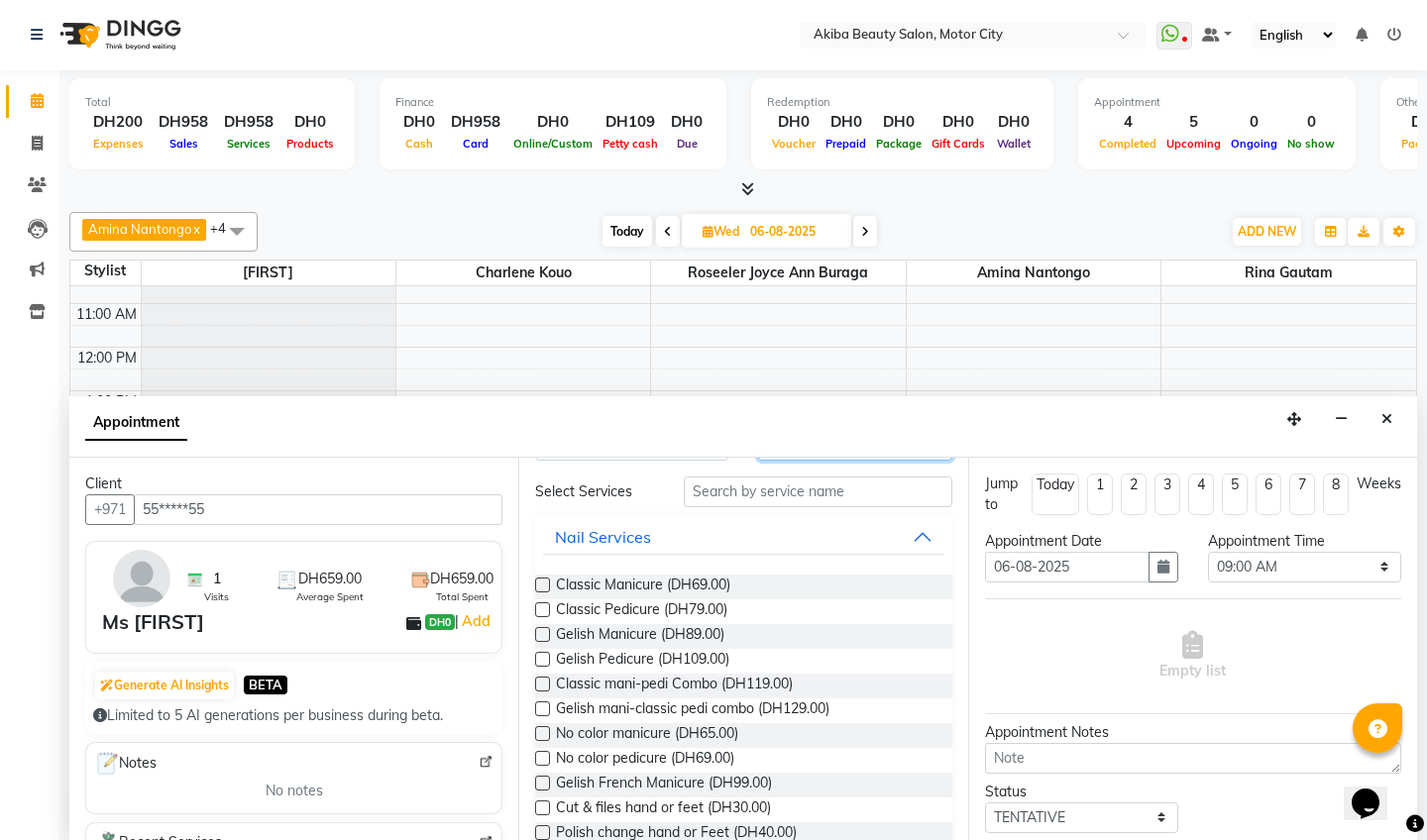 scroll, scrollTop: 78, scrollLeft: 0, axis: vertical 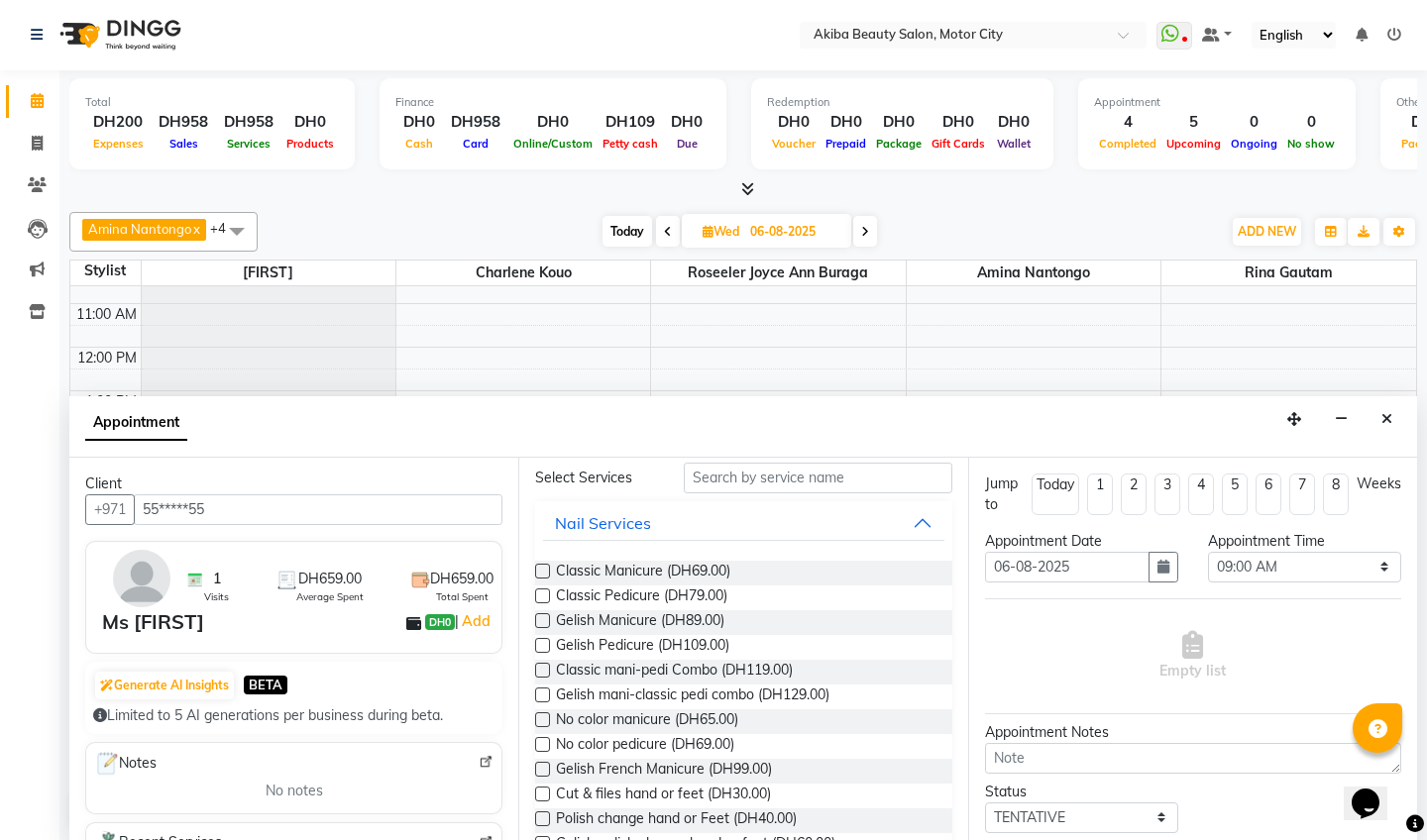 click at bounding box center (542, 645) 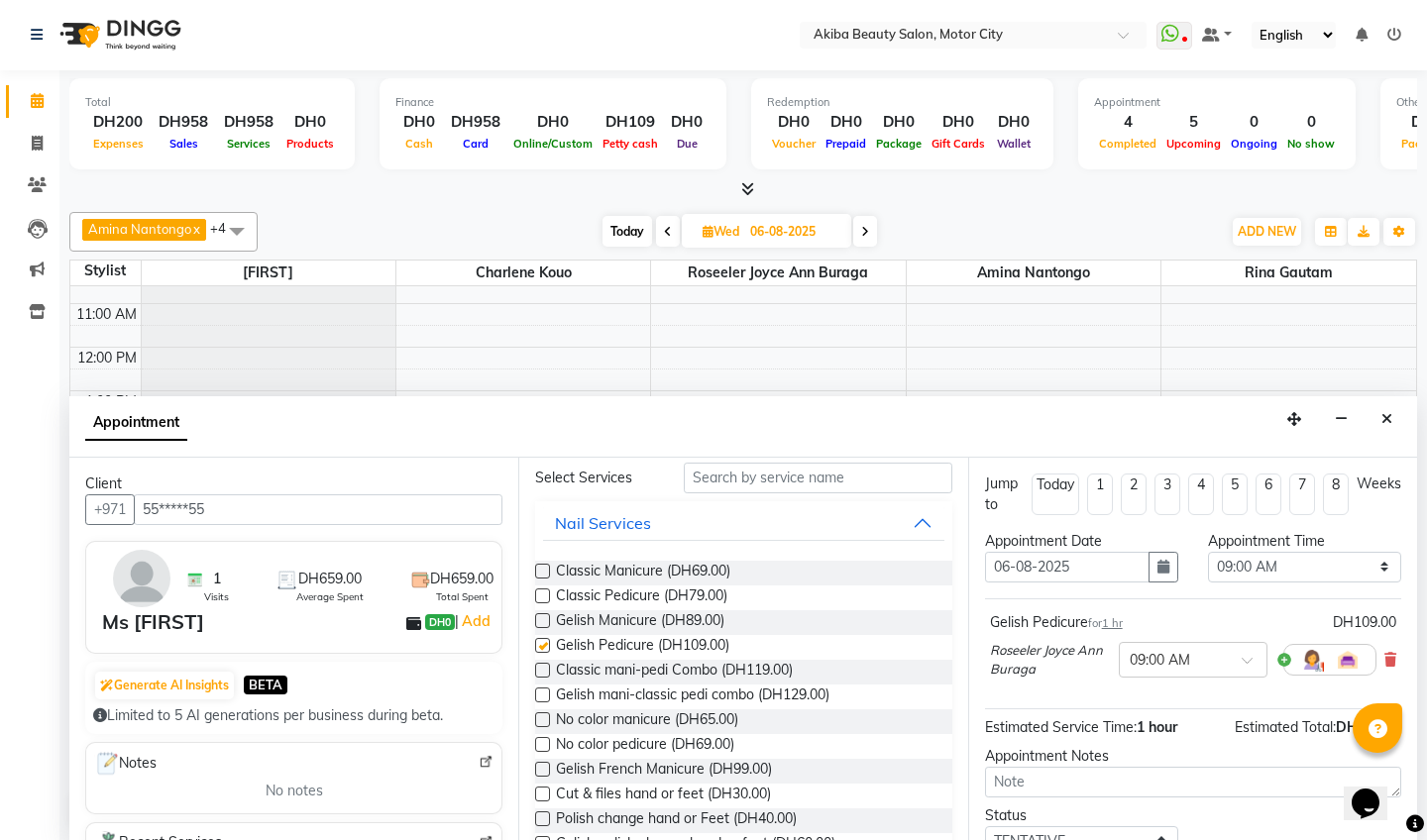 checkbox on "false" 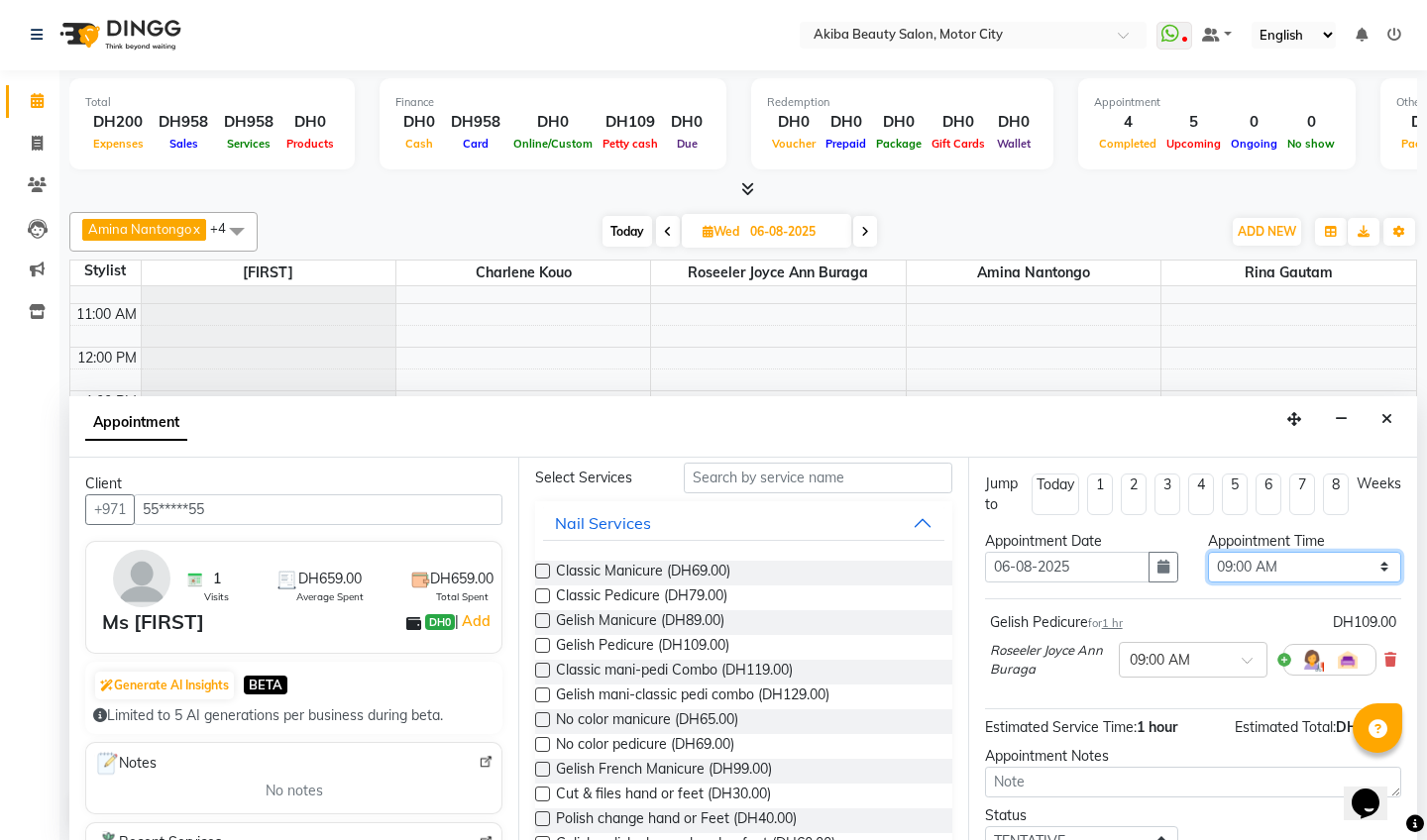 select on "600" 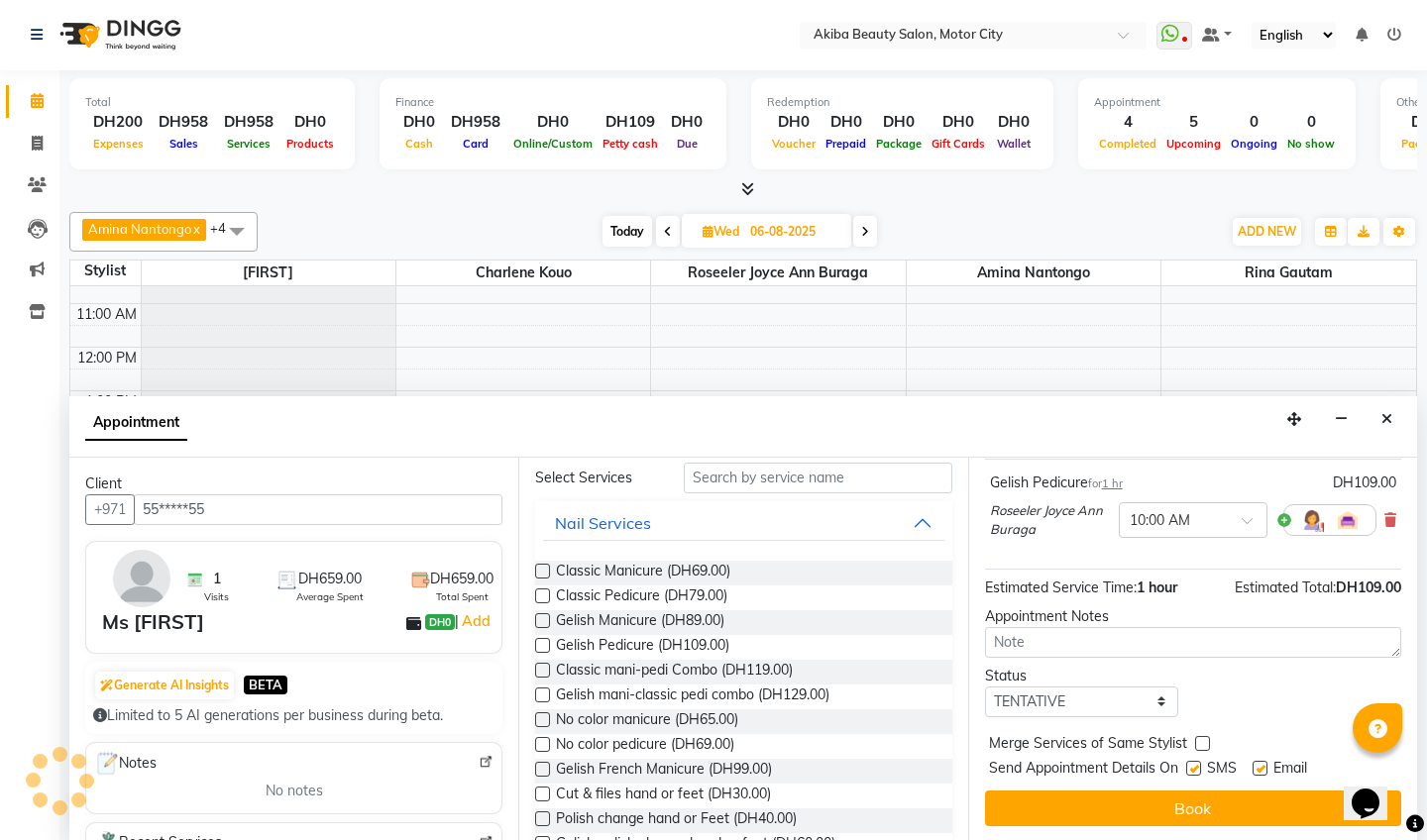 scroll, scrollTop: 139, scrollLeft: 0, axis: vertical 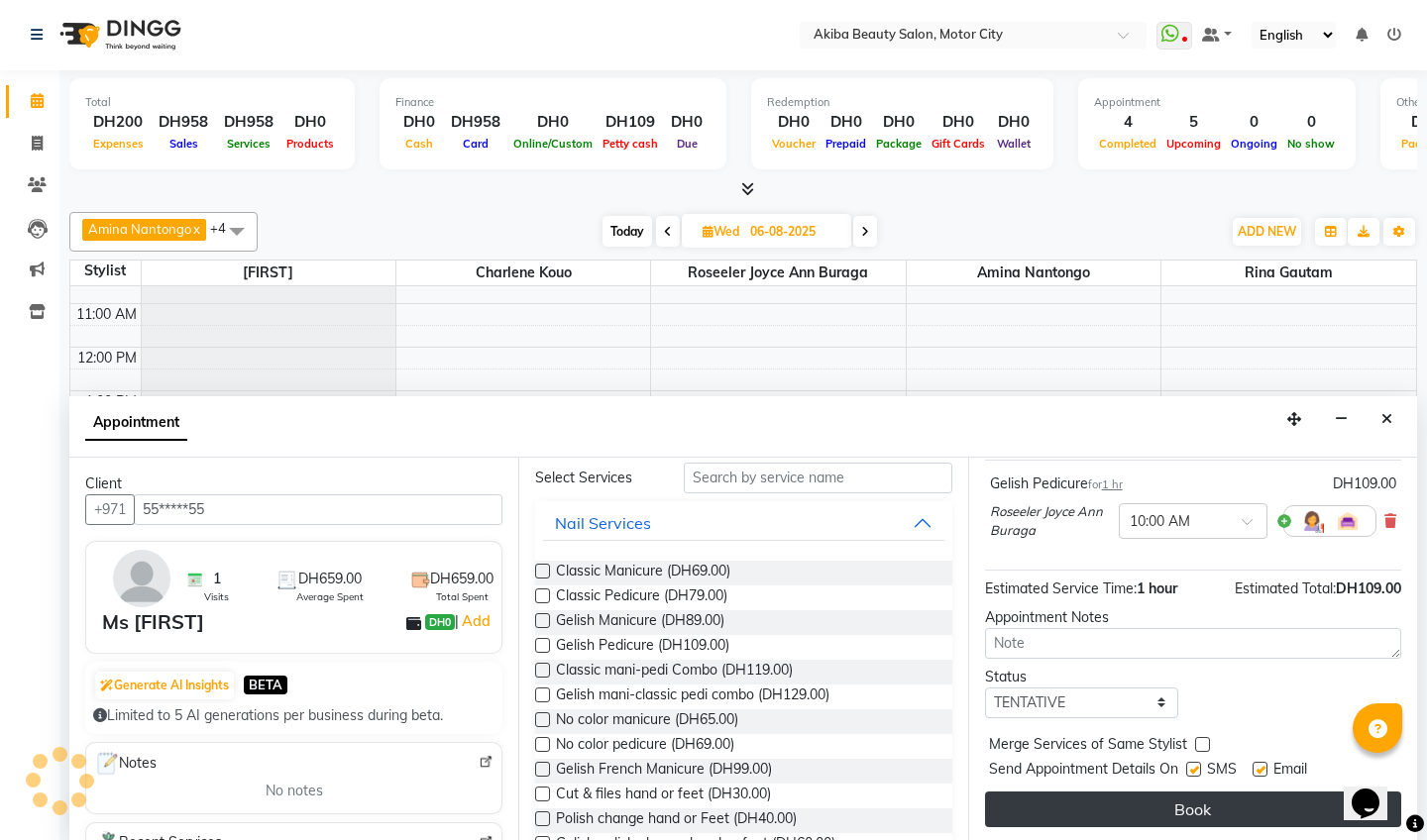 click on "Book" at bounding box center (1193, 809) 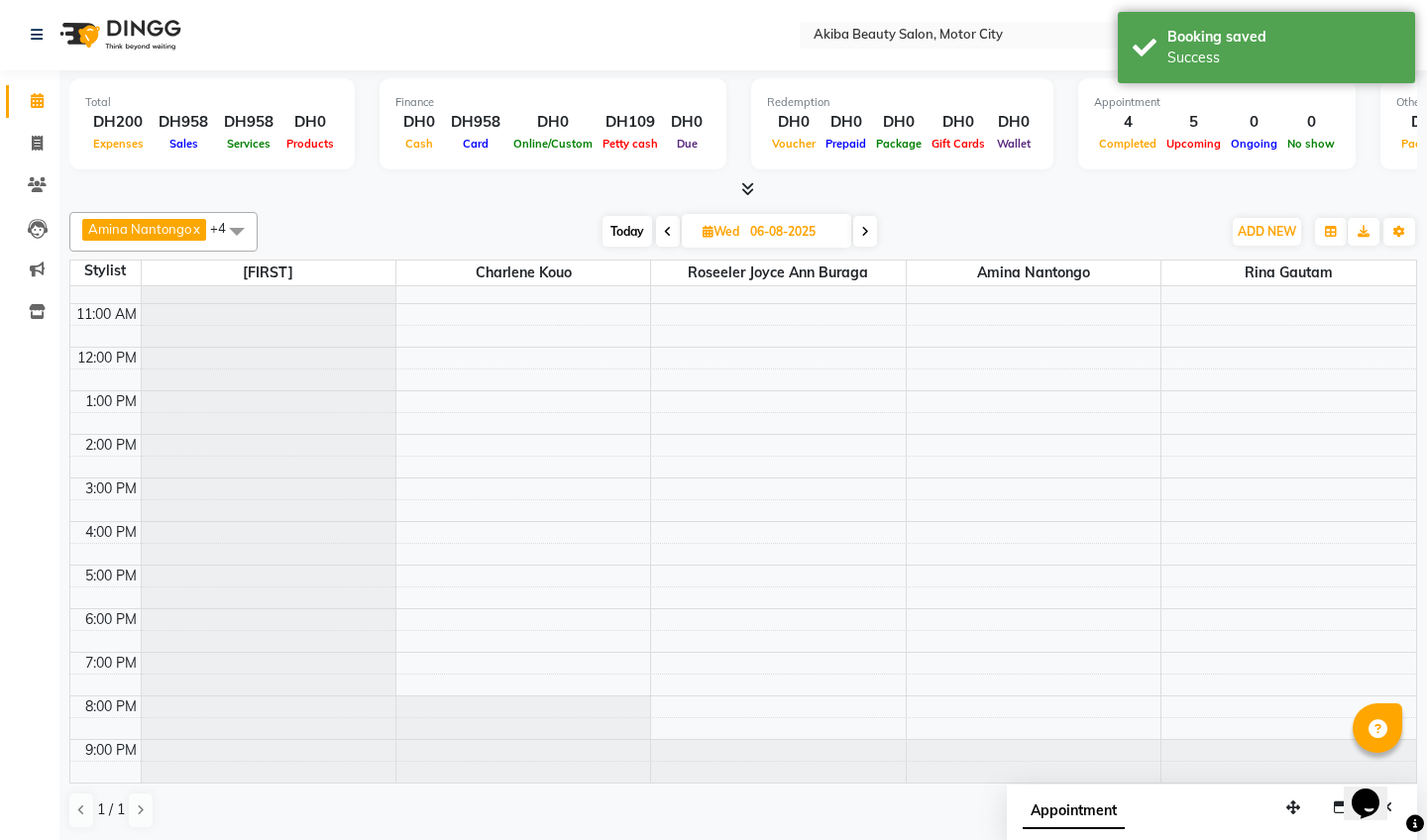 scroll, scrollTop: 0, scrollLeft: 0, axis: both 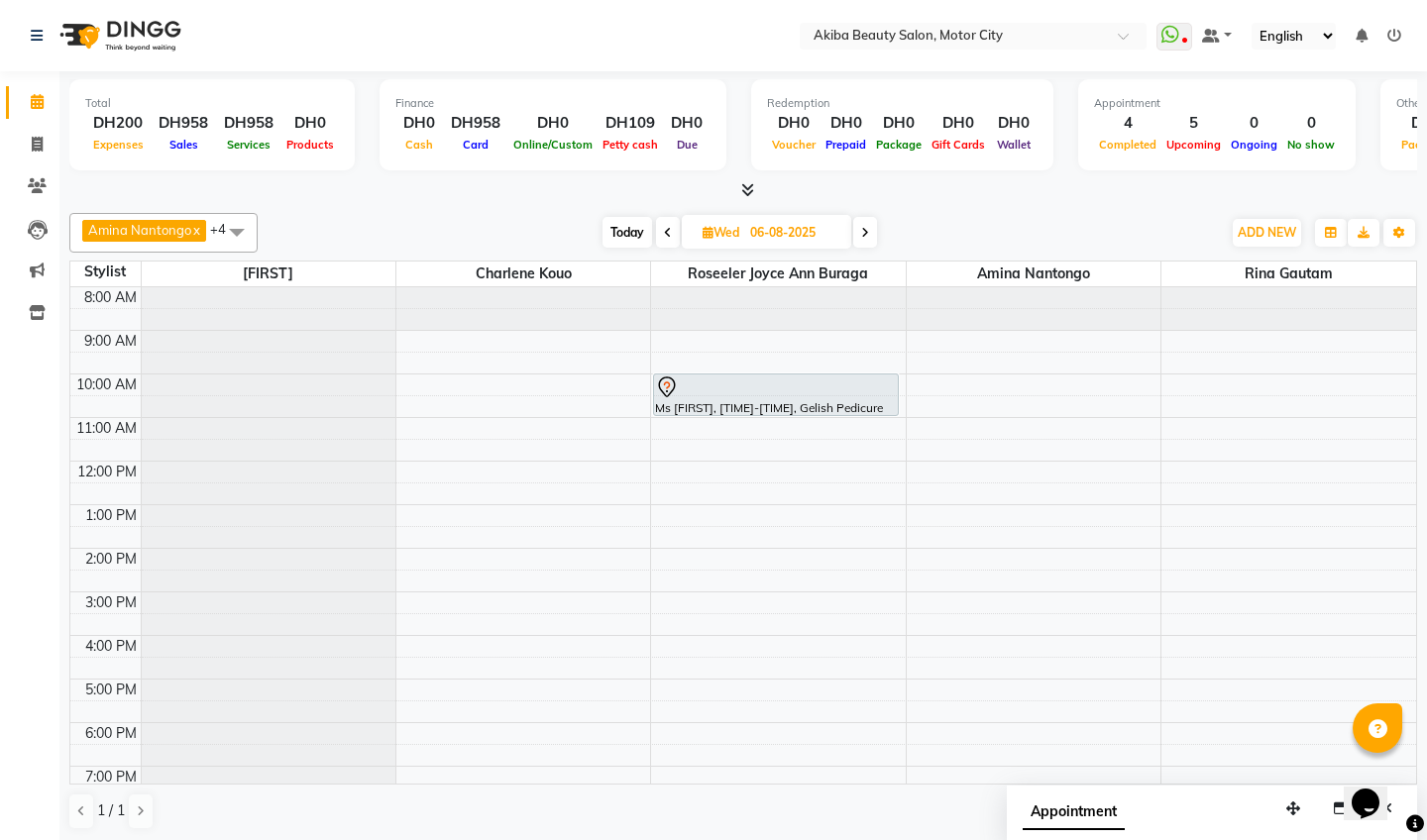 click at bounding box center [743, 190] 